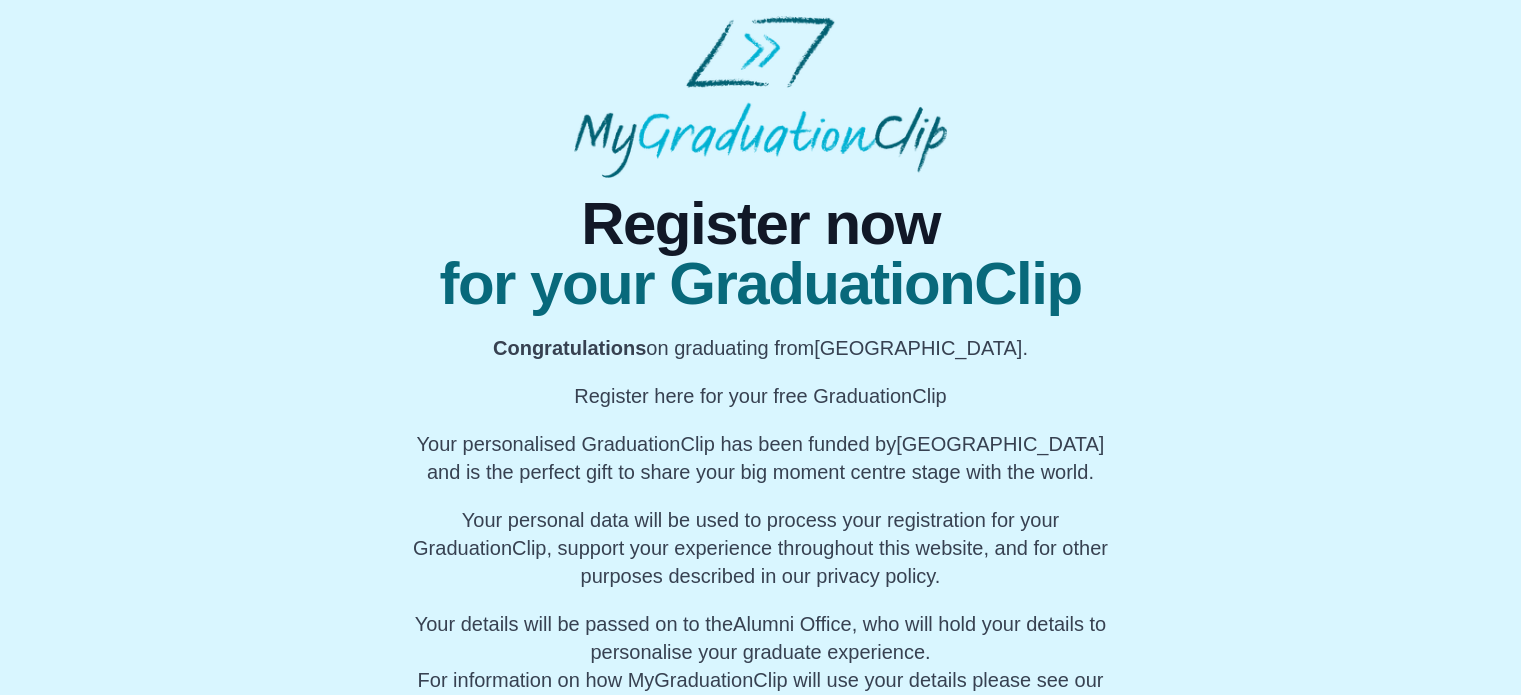 scroll, scrollTop: 0, scrollLeft: 0, axis: both 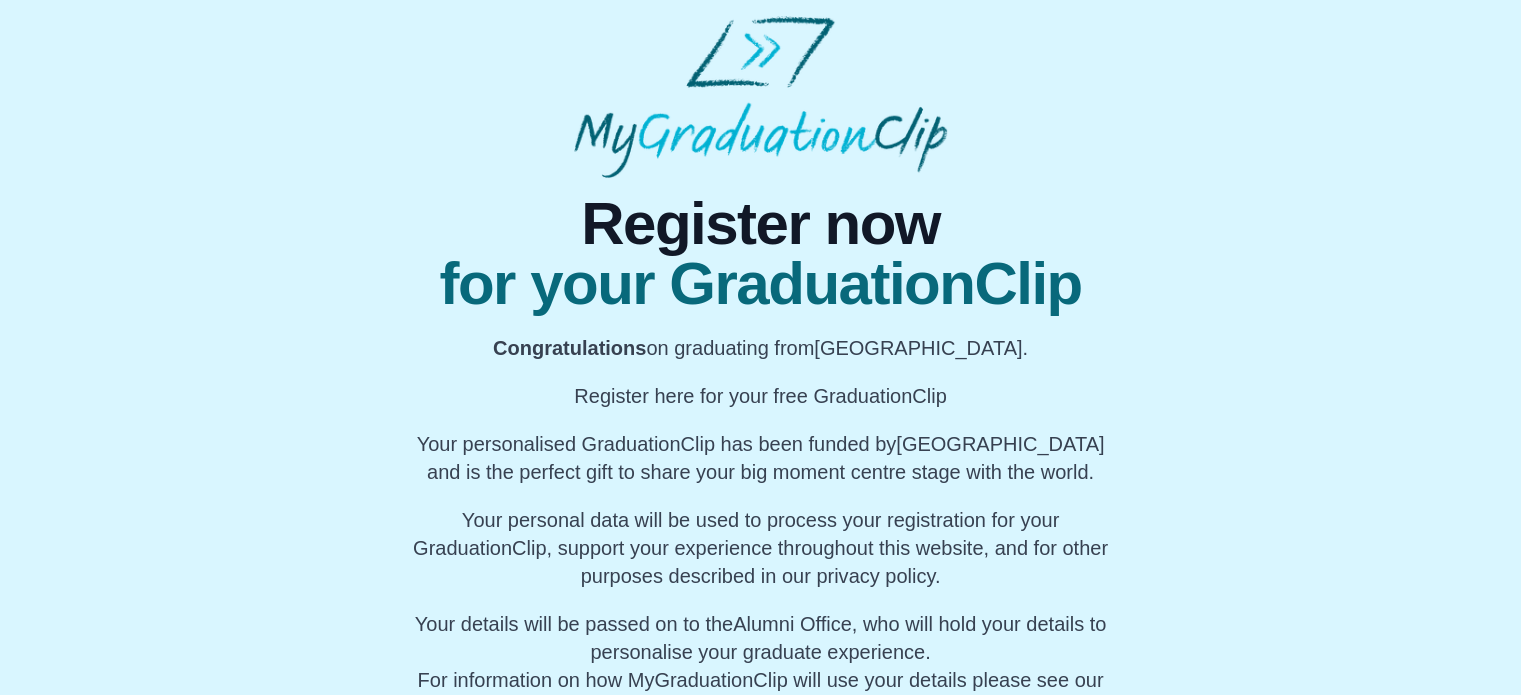 click on "Register now for your GraduationClip Congratulations  on graduating from  [GEOGRAPHIC_DATA].   Register here for your free GraduationClip   Your personalised GraduationClip has been funded by   University of Staffordshire and is the perfect gift to share your big moment centre stage with the world.   Your personal data will be used to process your registration for your GraduationClip, support your experience throughout this website, and for other purposes described in our privacy policy.  Your details will be passed on to the  Alumni Office , who will hold your details to personalise your graduate experience.  For information on how MyGraduationClip will use your details please see our privacy statement  here .   Register for your GraduationClip →" at bounding box center (760, 475) 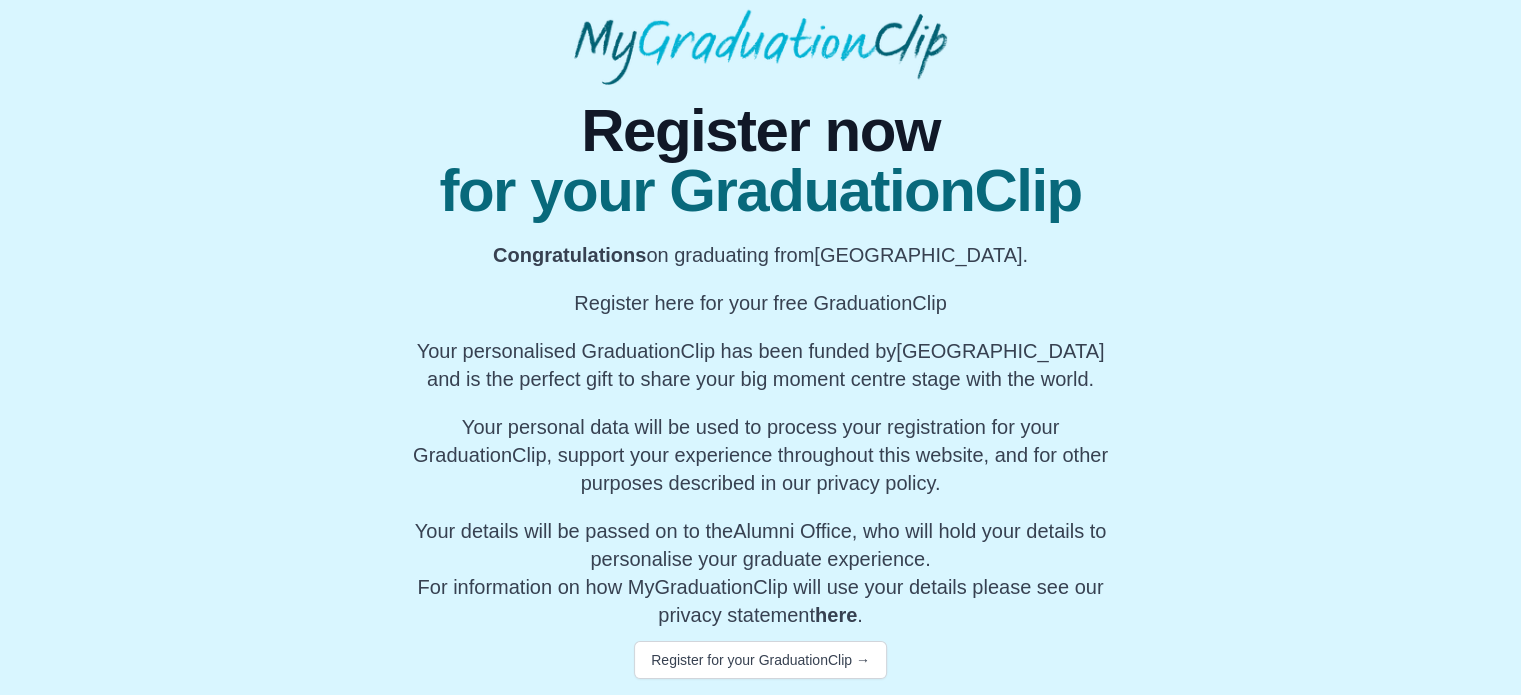 scroll, scrollTop: 180, scrollLeft: 0, axis: vertical 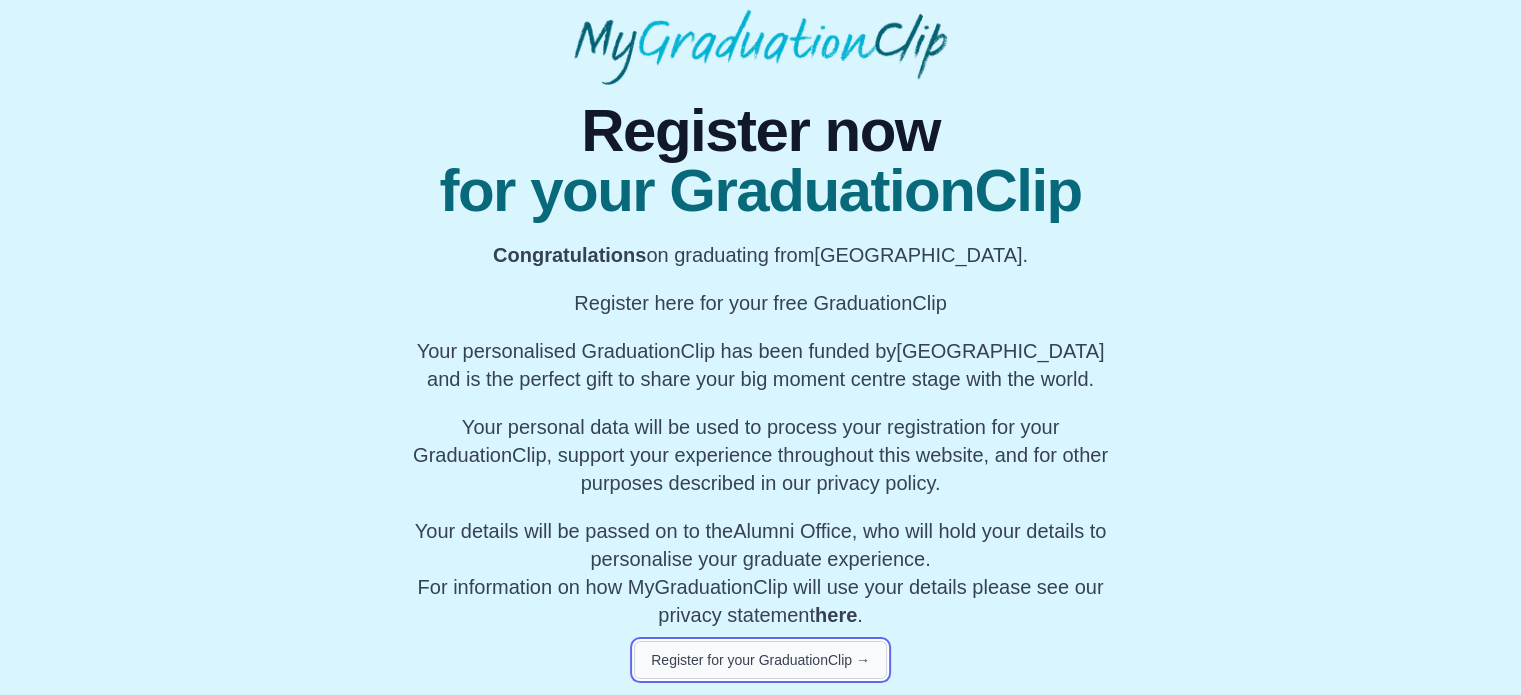 click on "Register for your GraduationClip →" at bounding box center [760, 660] 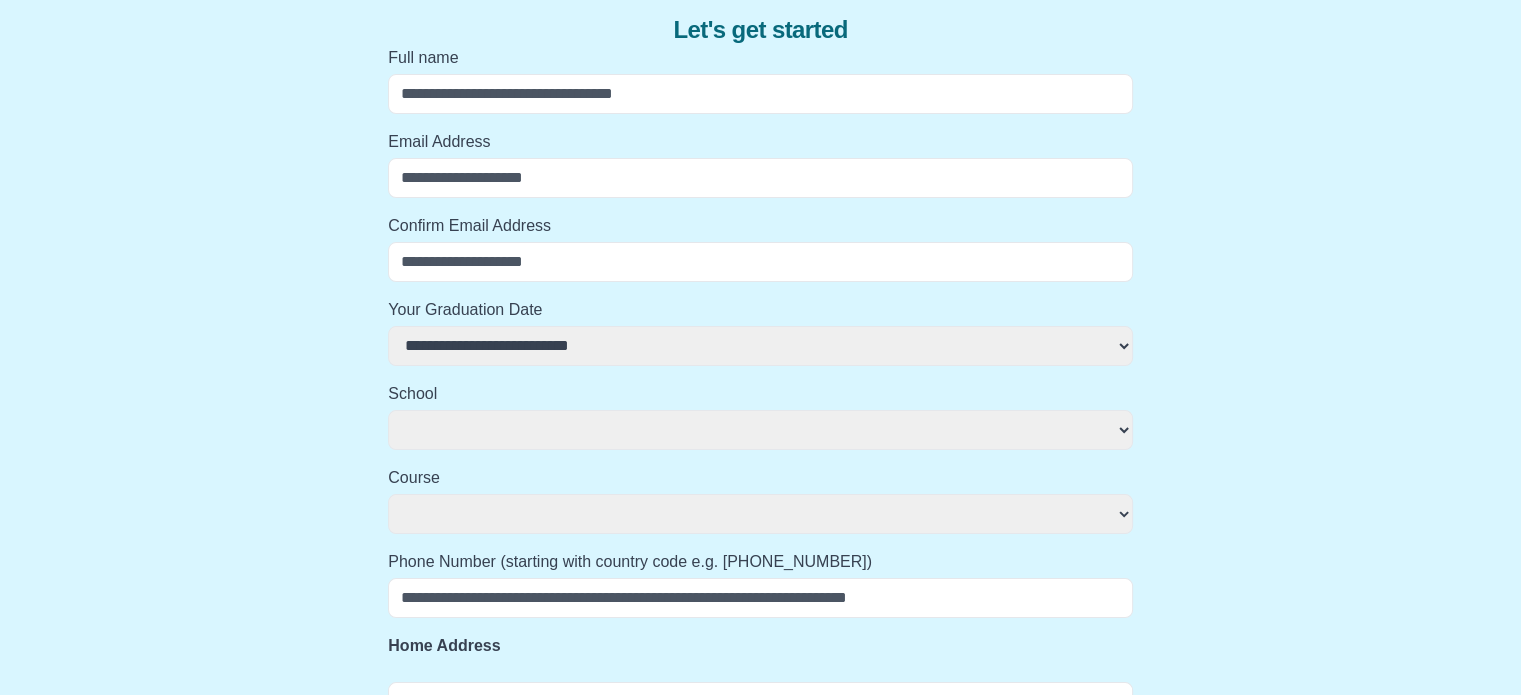 scroll, scrollTop: 1012, scrollLeft: 0, axis: vertical 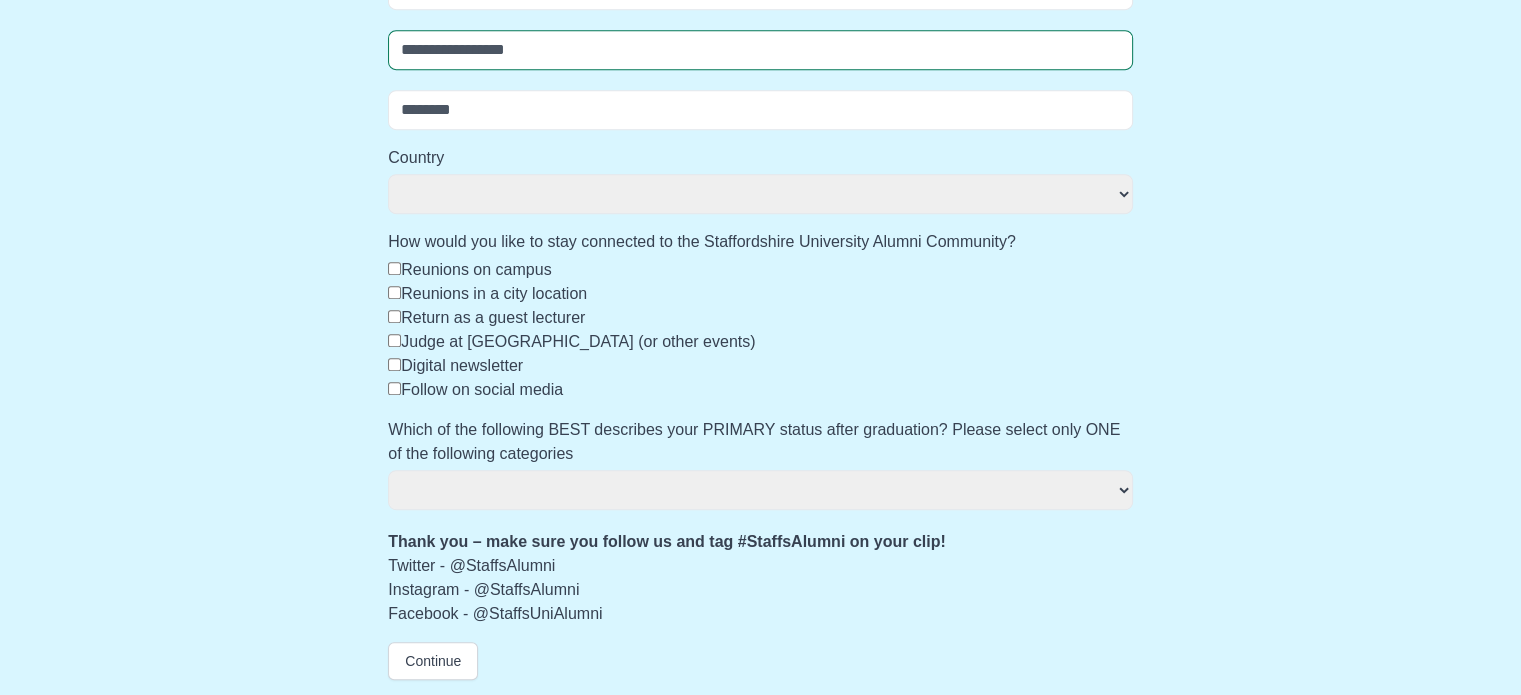 select 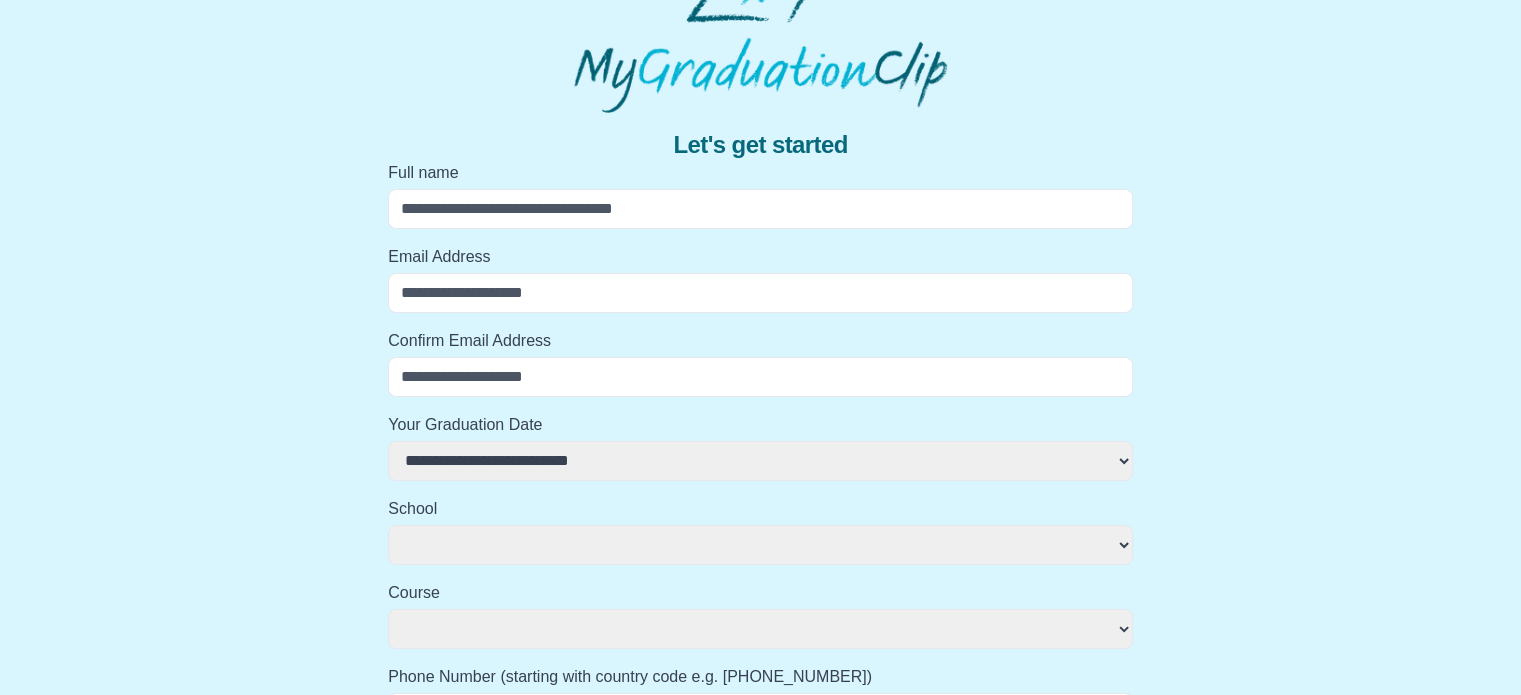 scroll, scrollTop: 0, scrollLeft: 0, axis: both 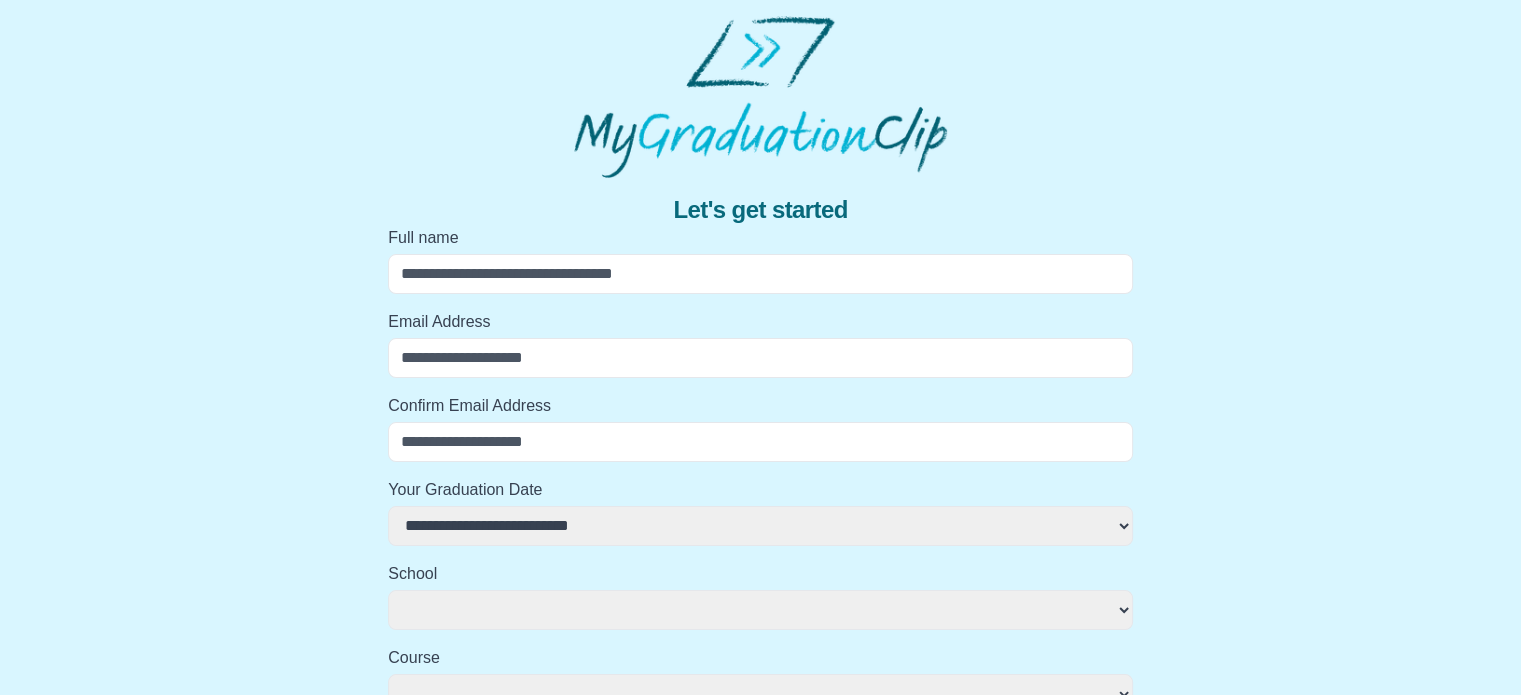click on "Full name" at bounding box center [760, 274] 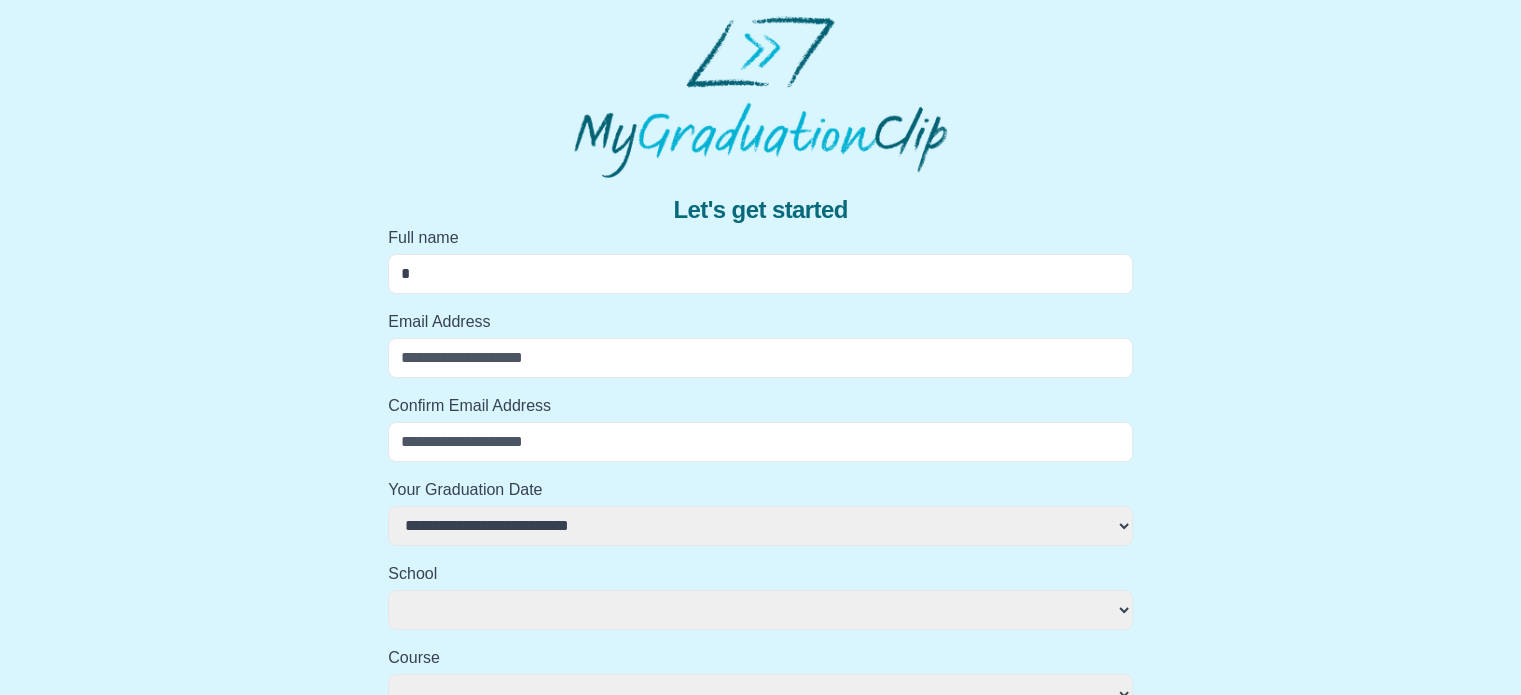 select 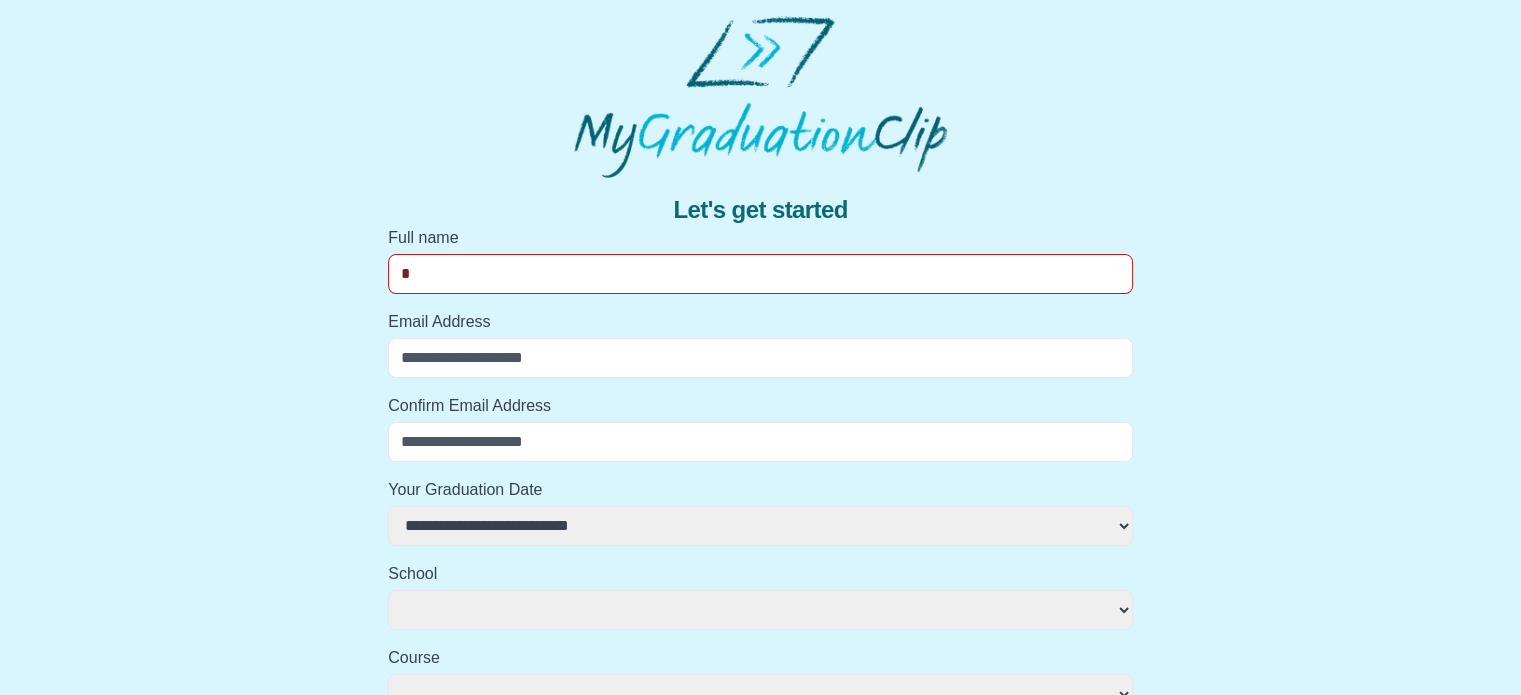 type on "**" 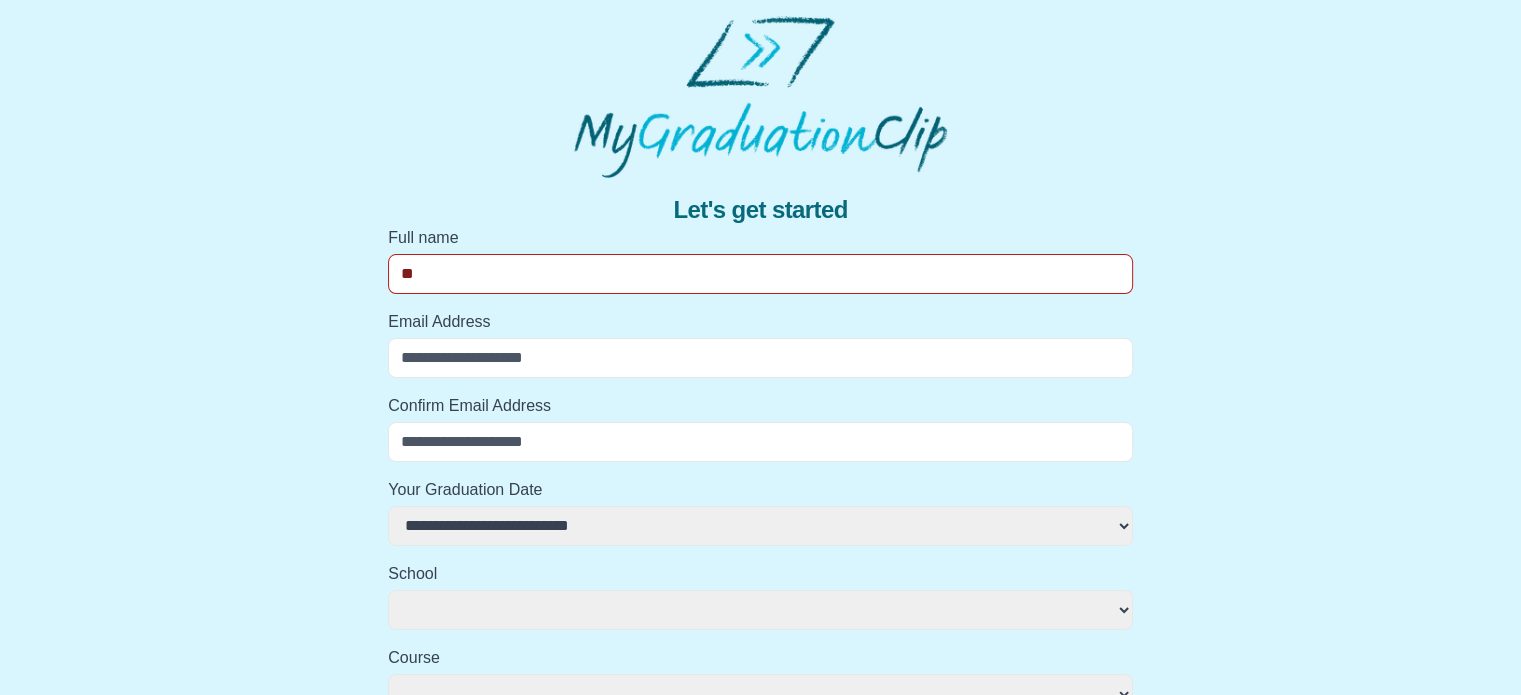 select 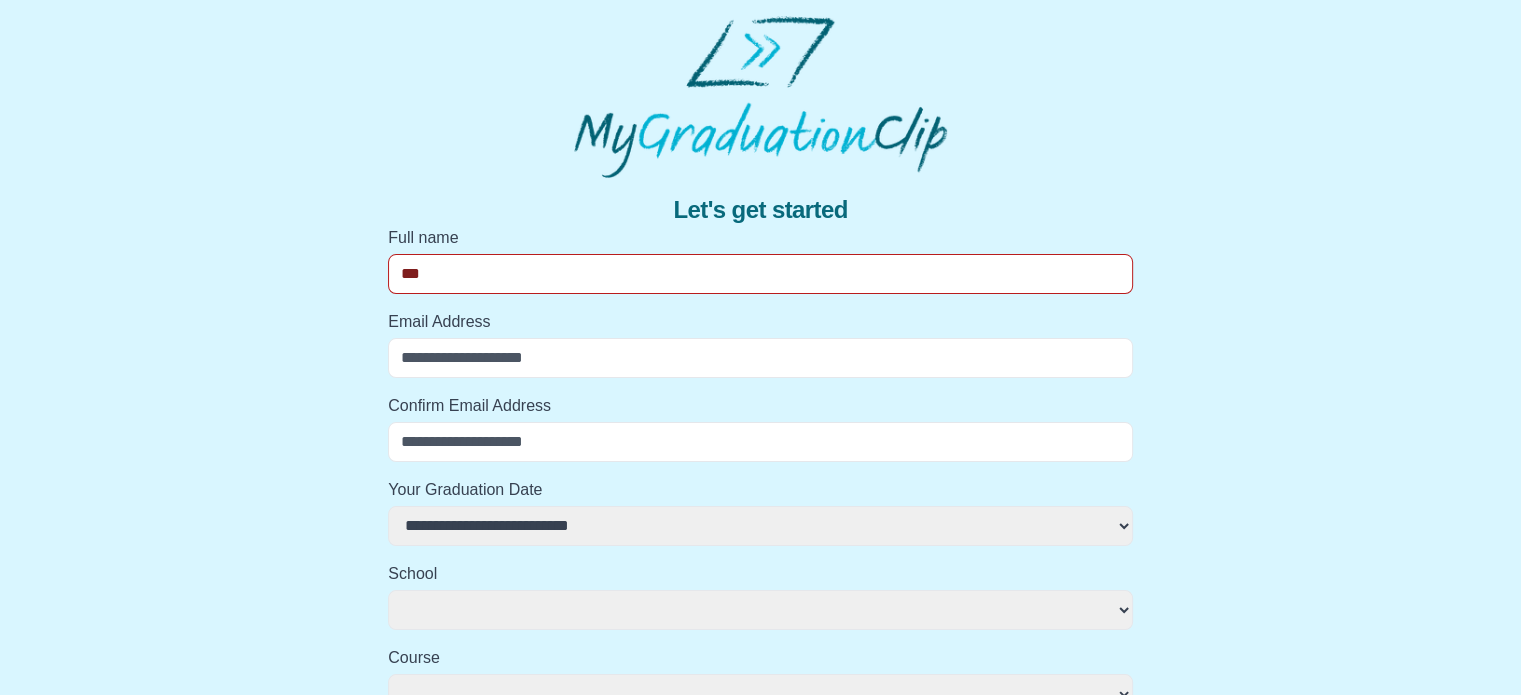 select 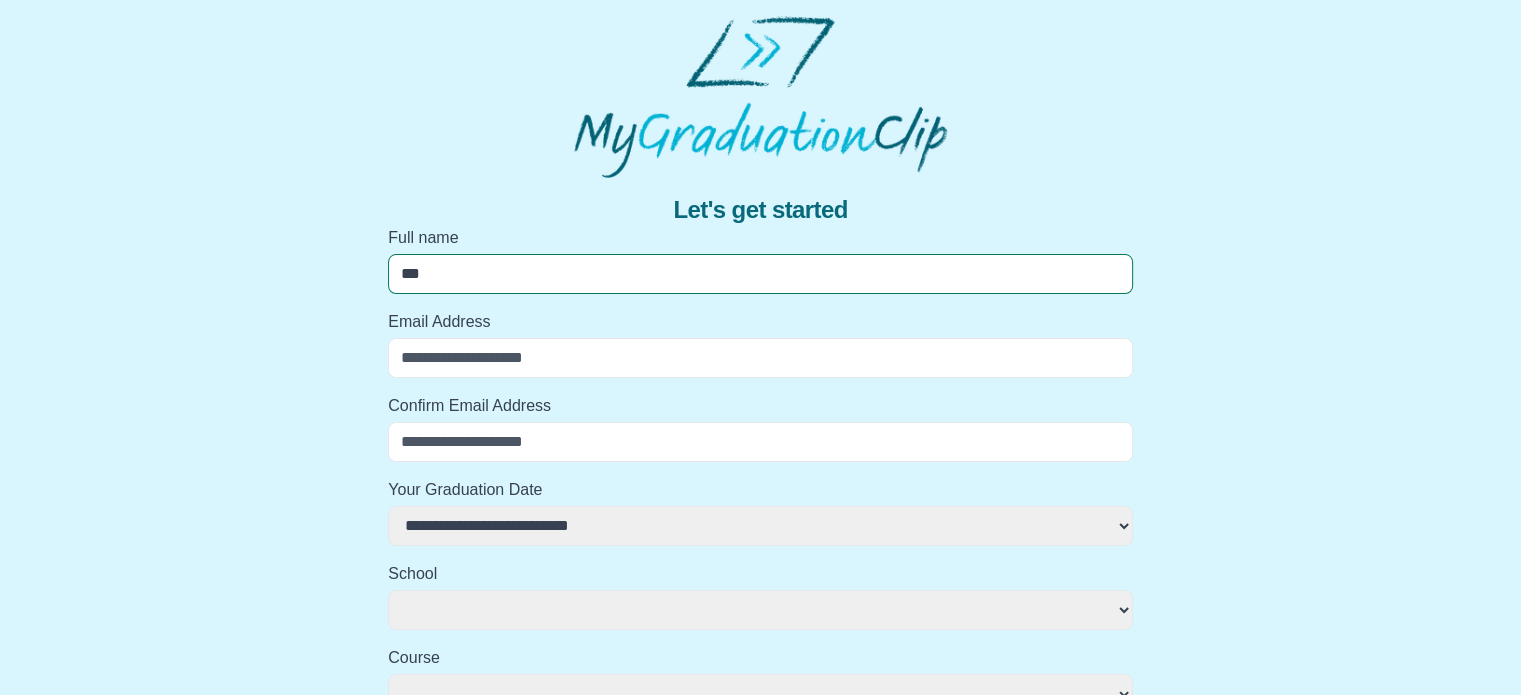 type on "**" 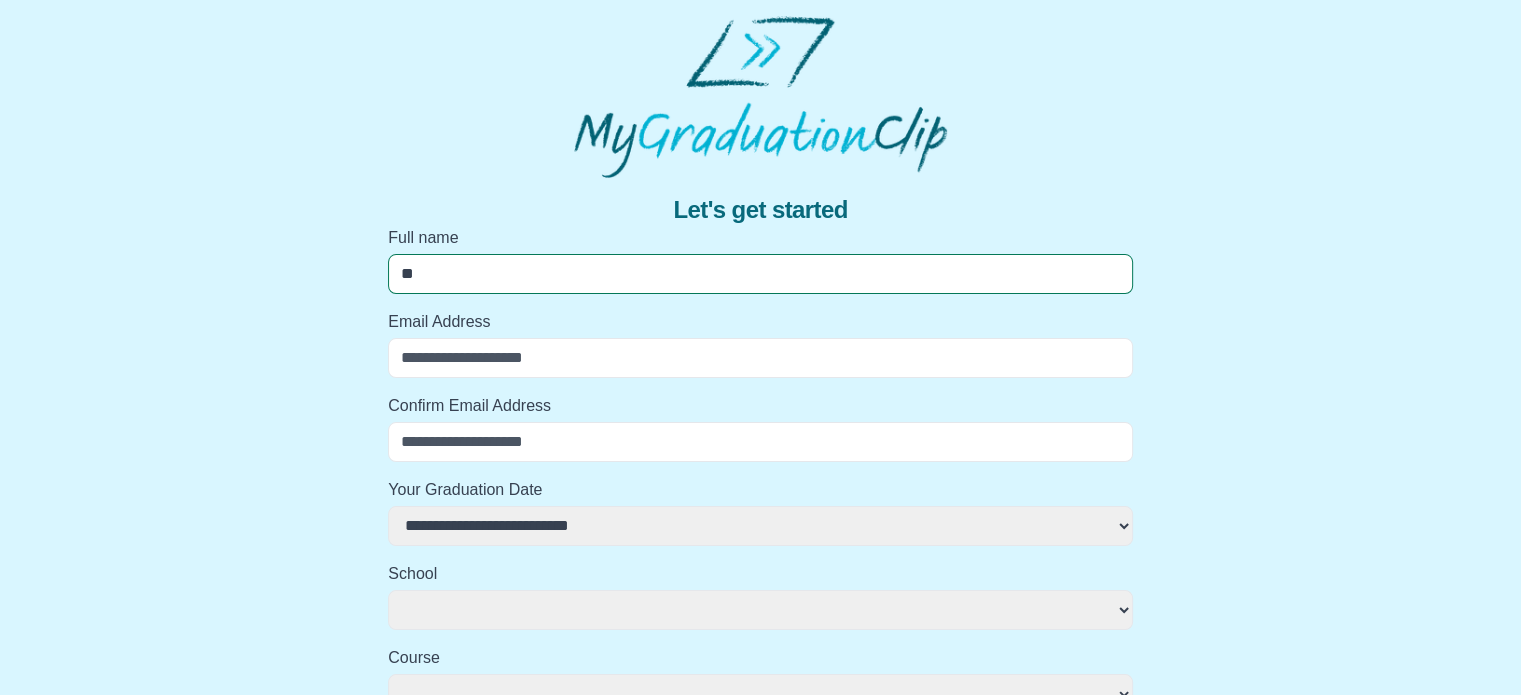 select 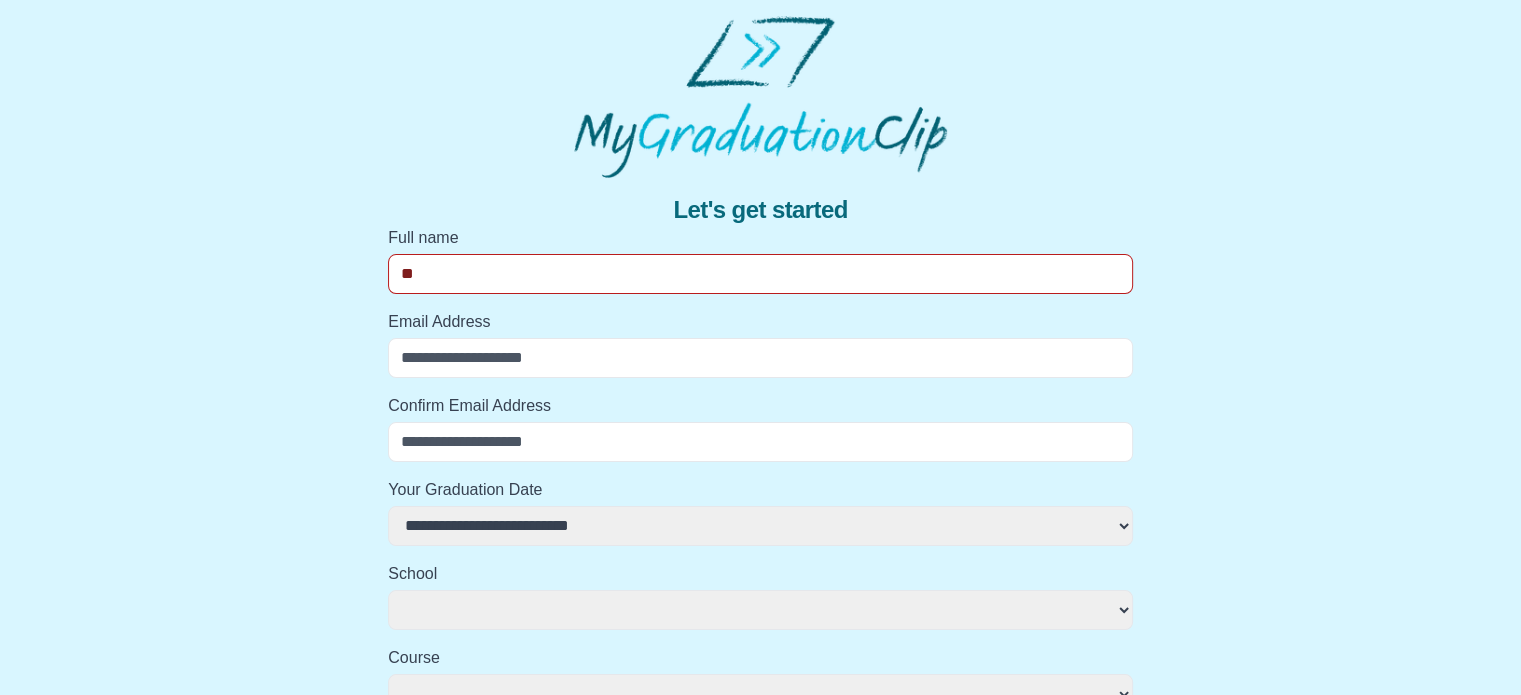 type on "*" 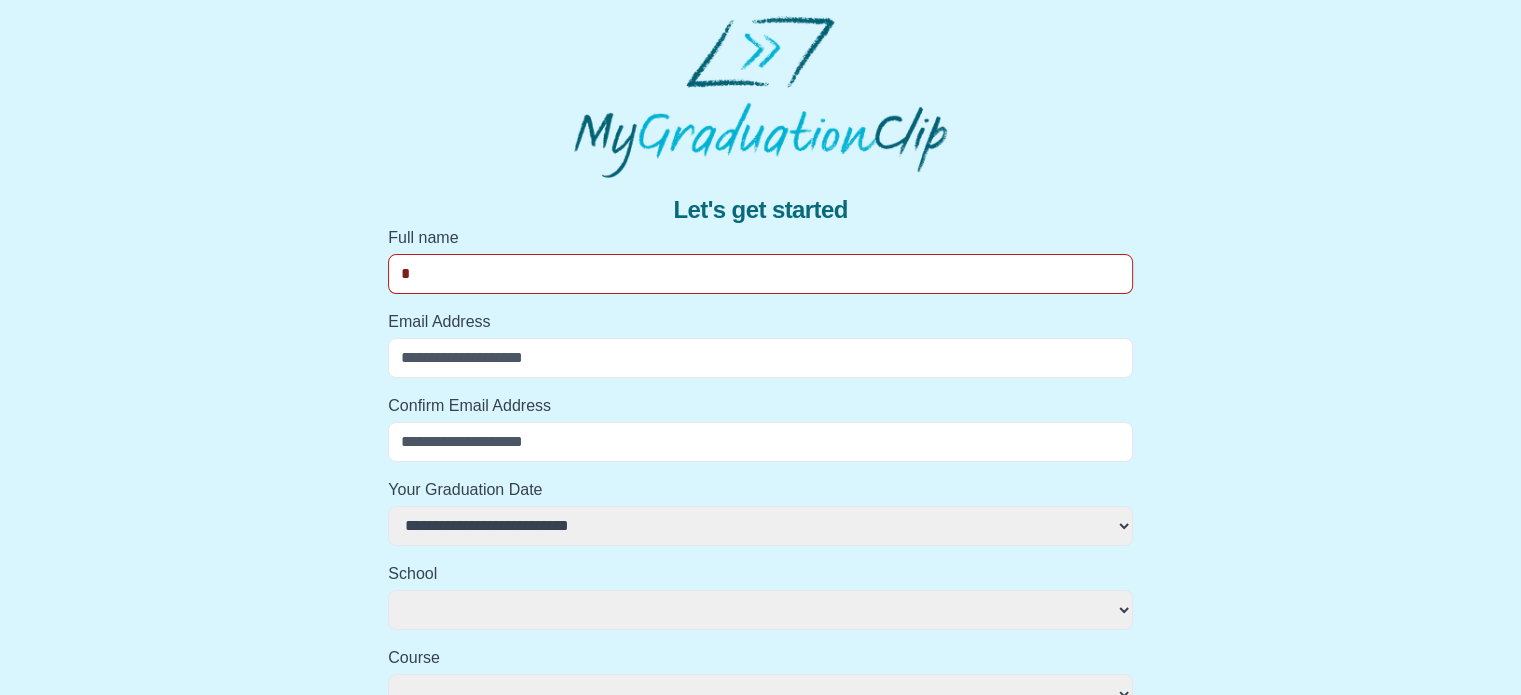 select 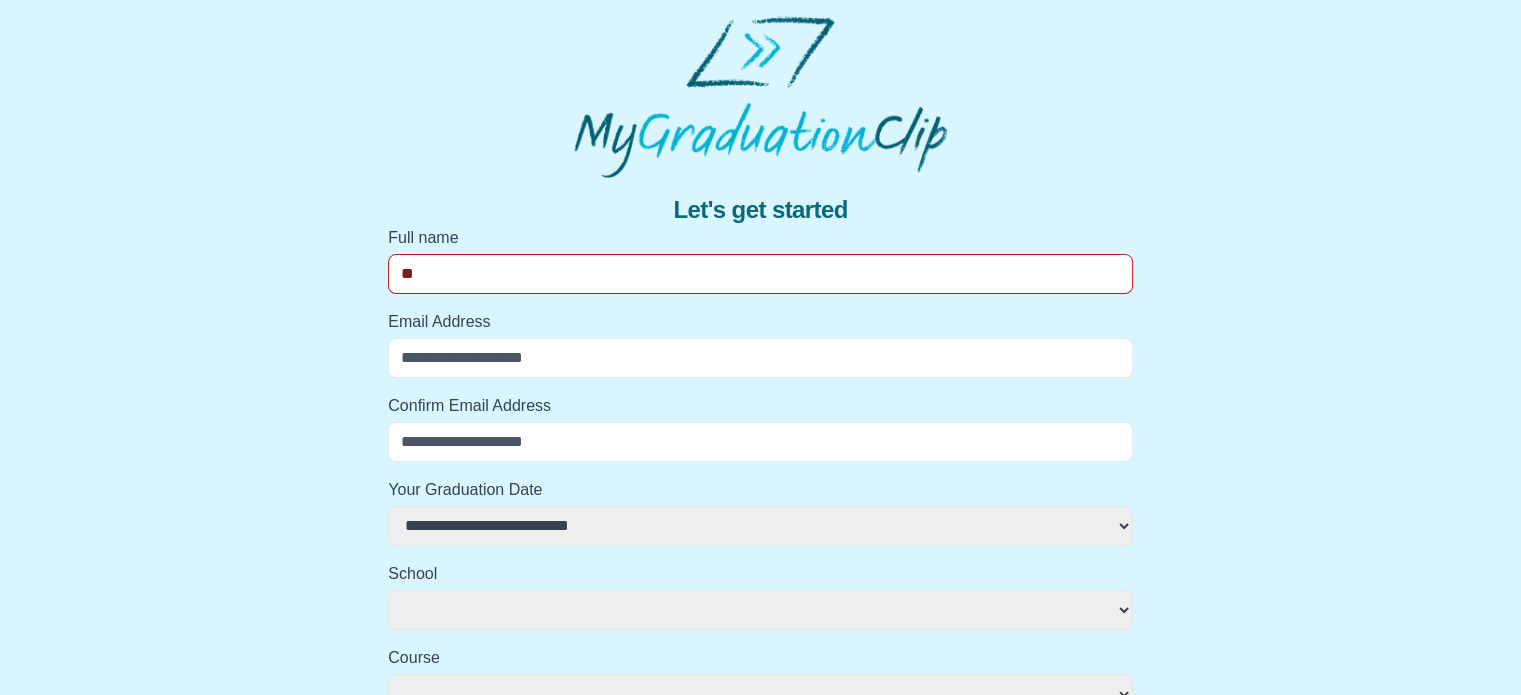 select 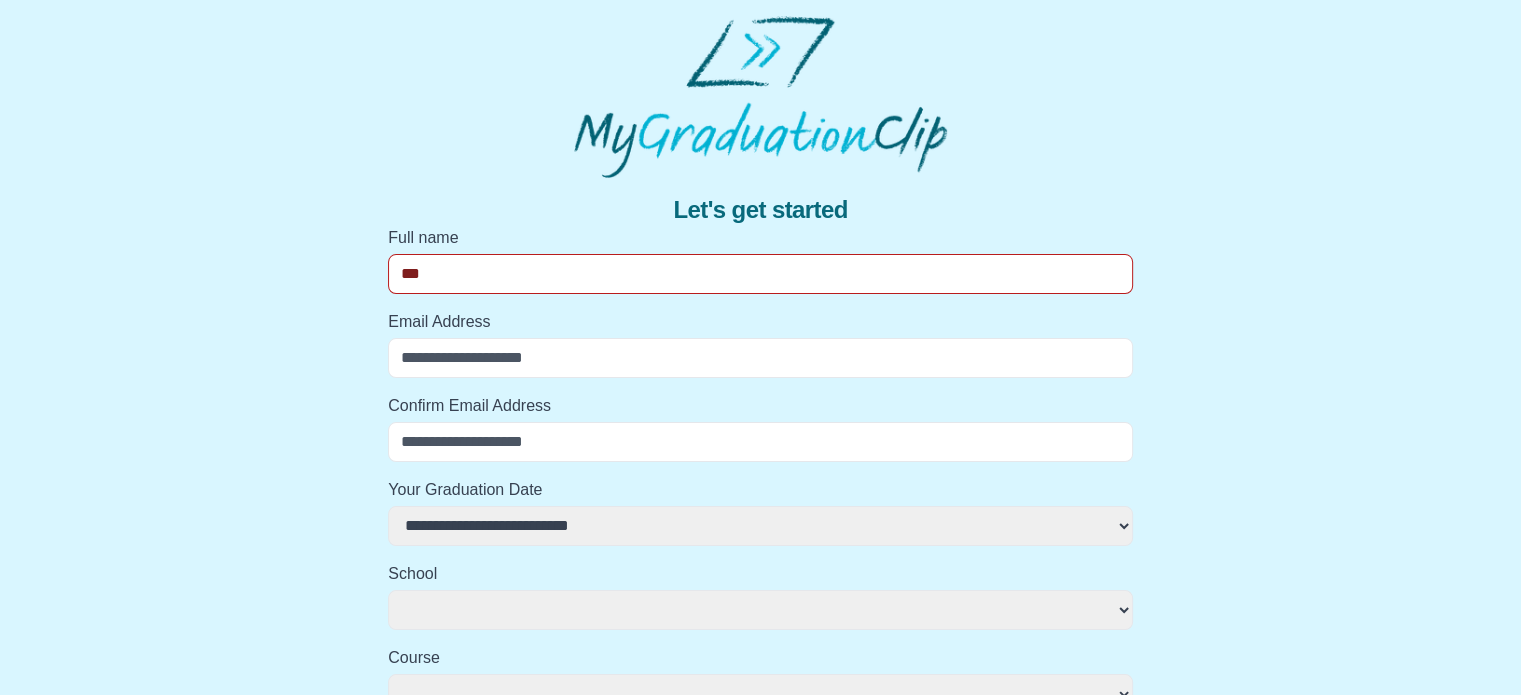 select 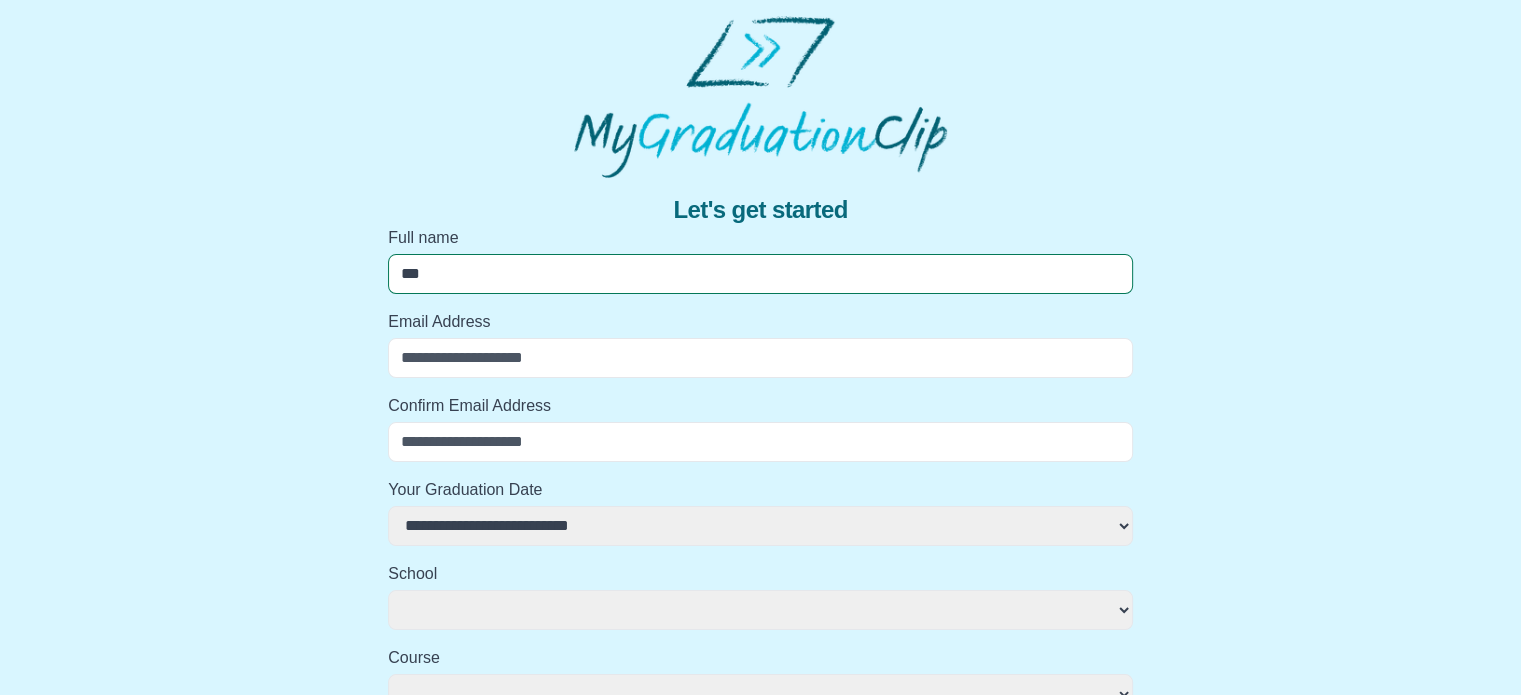 type on "***" 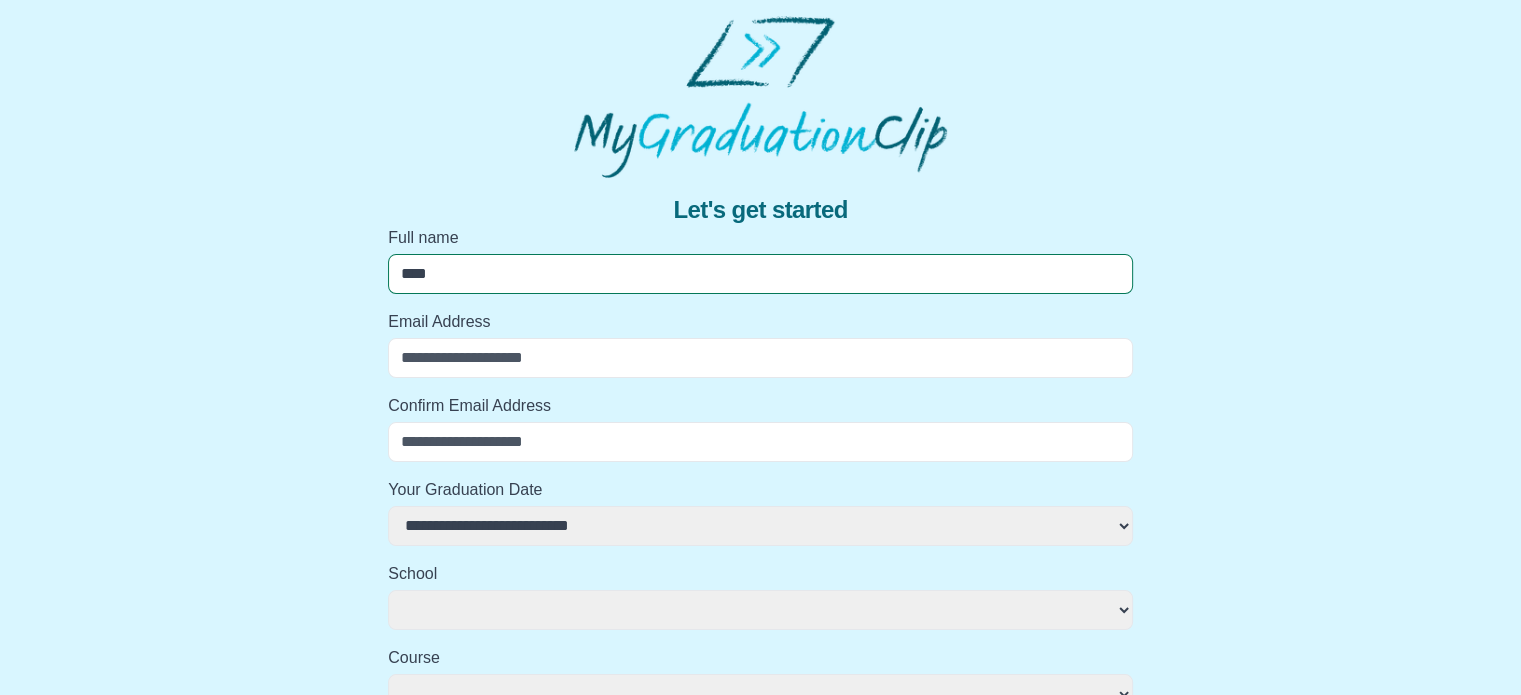 select 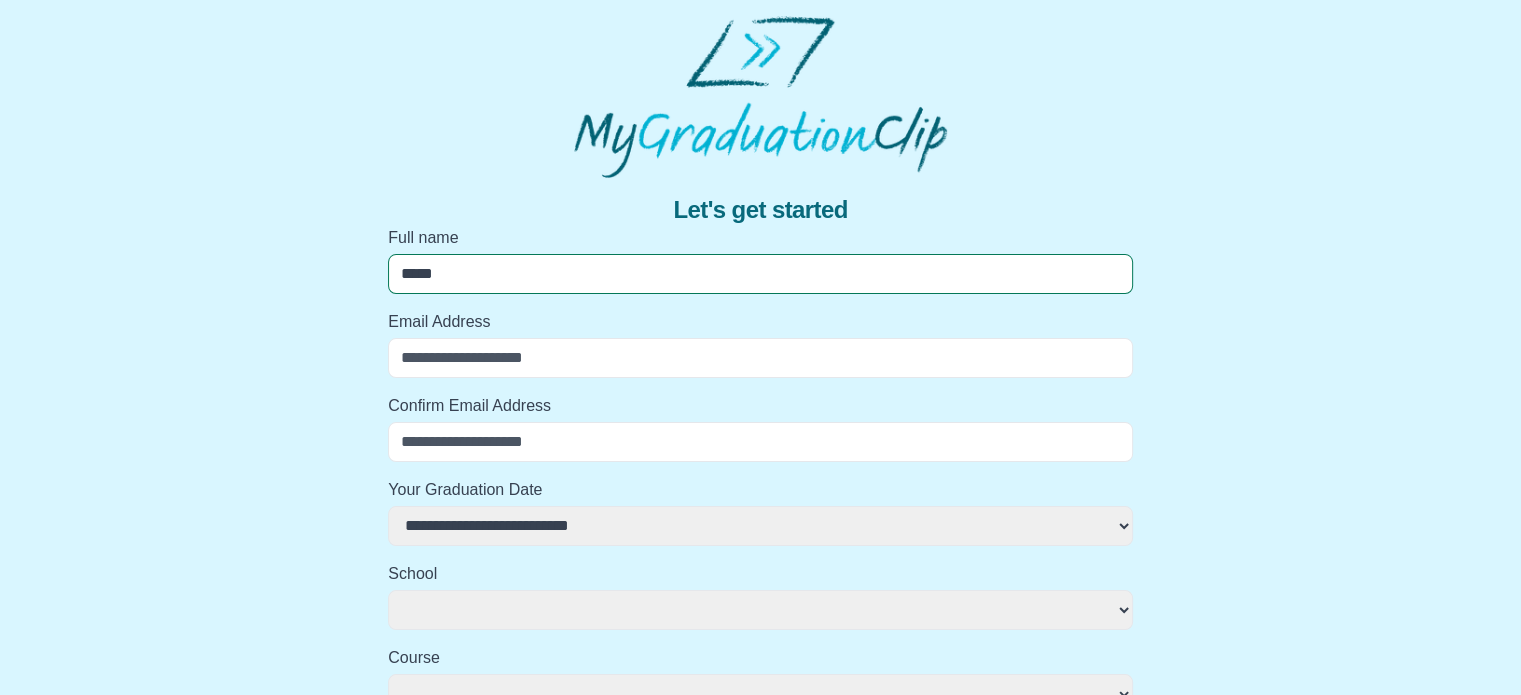 select 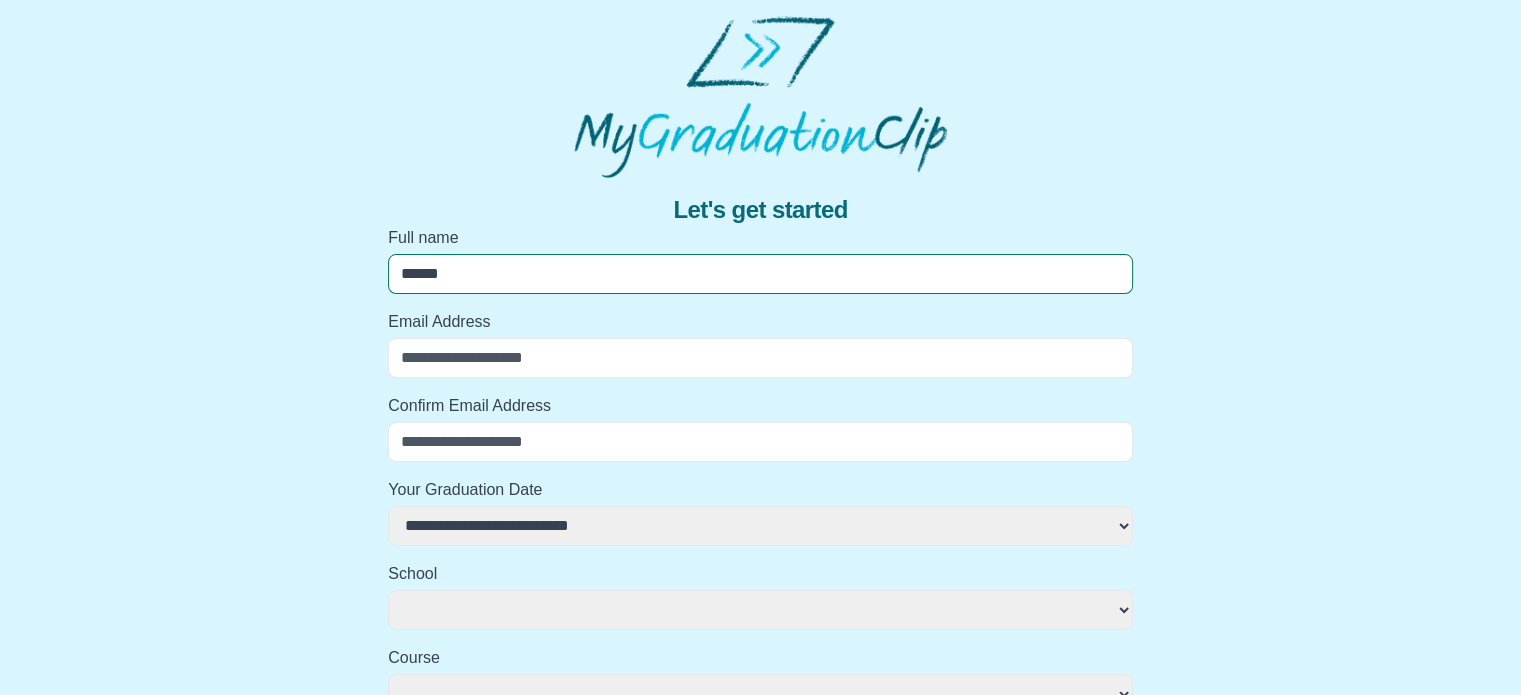 select 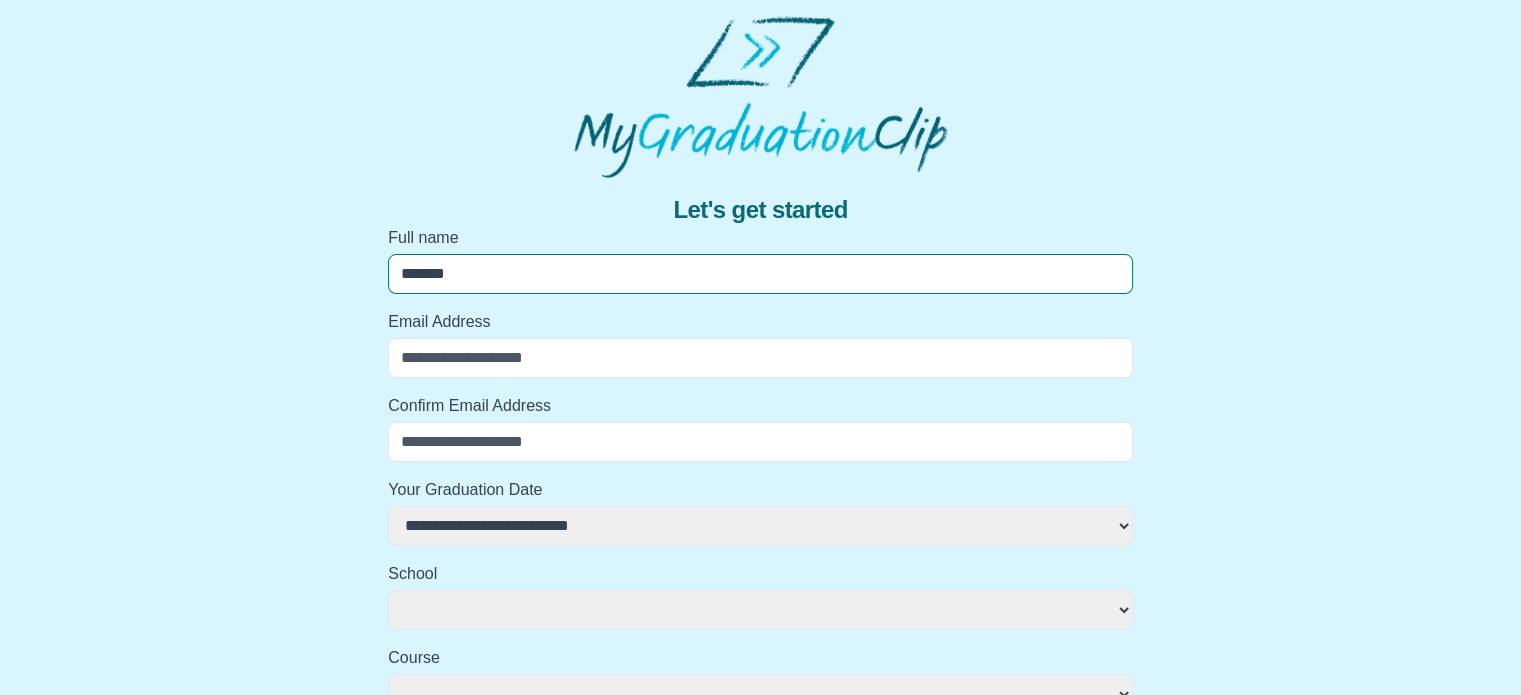 select 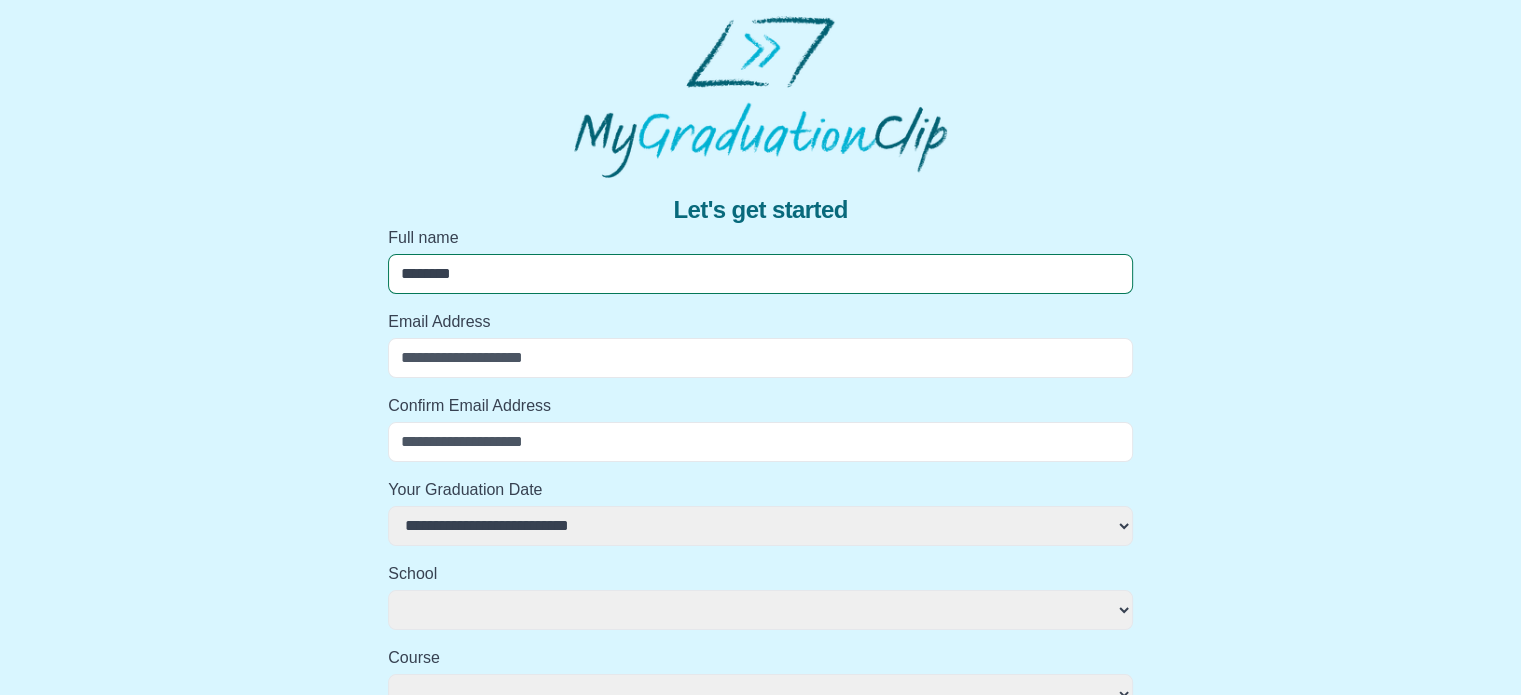 select 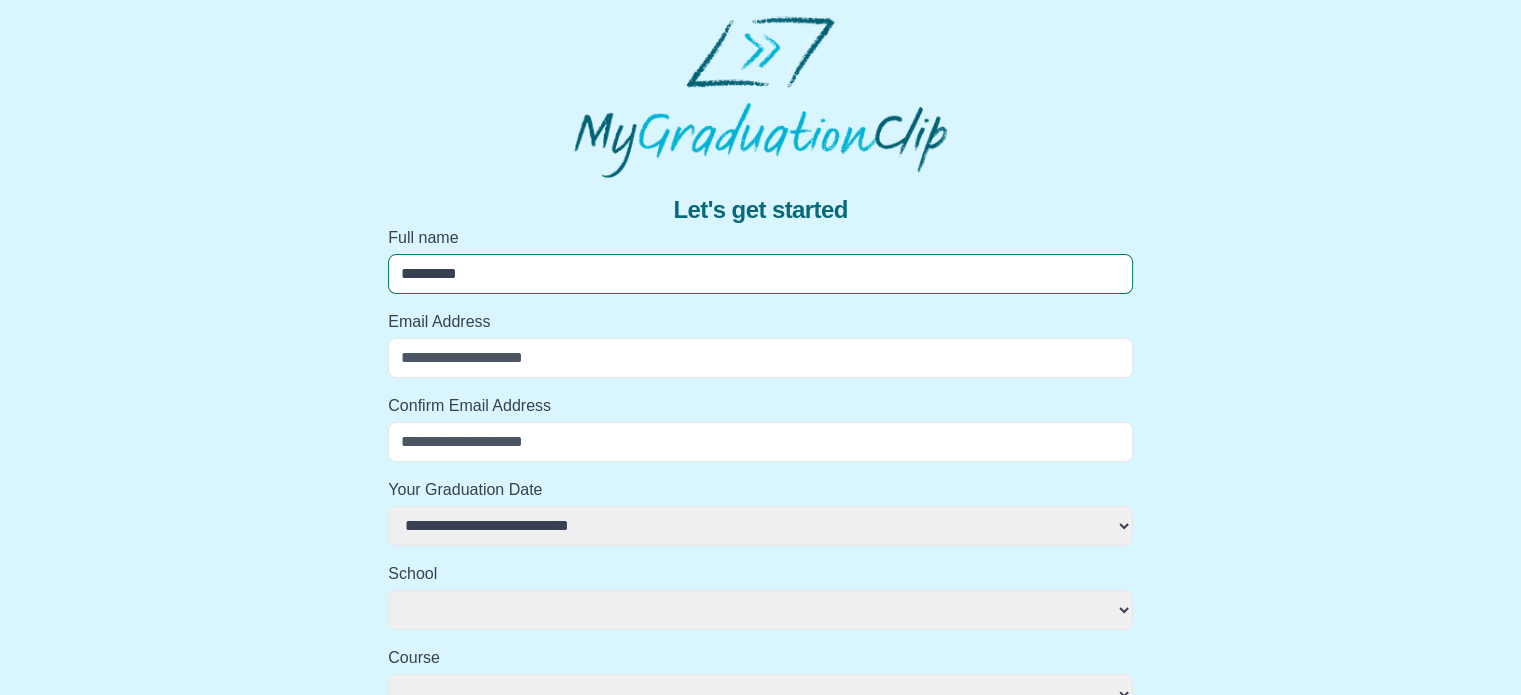 select 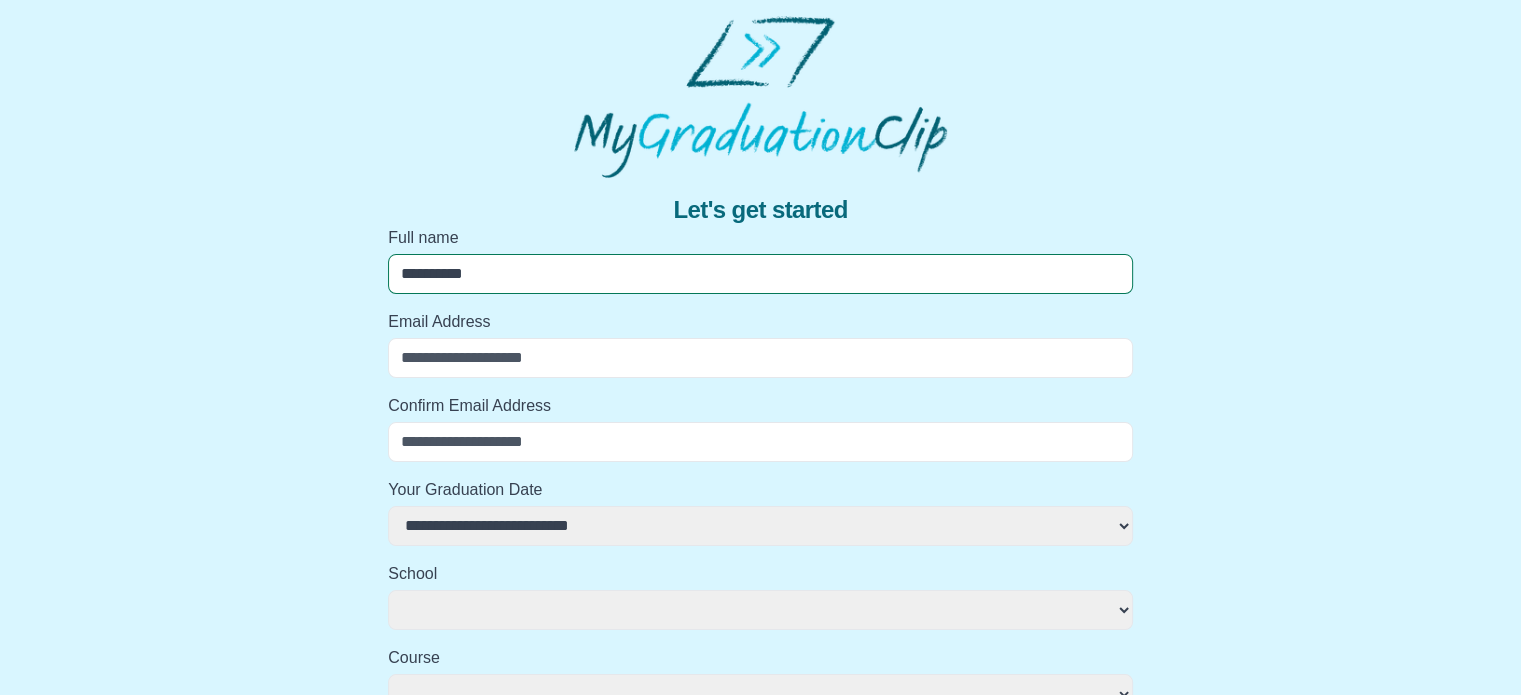 select 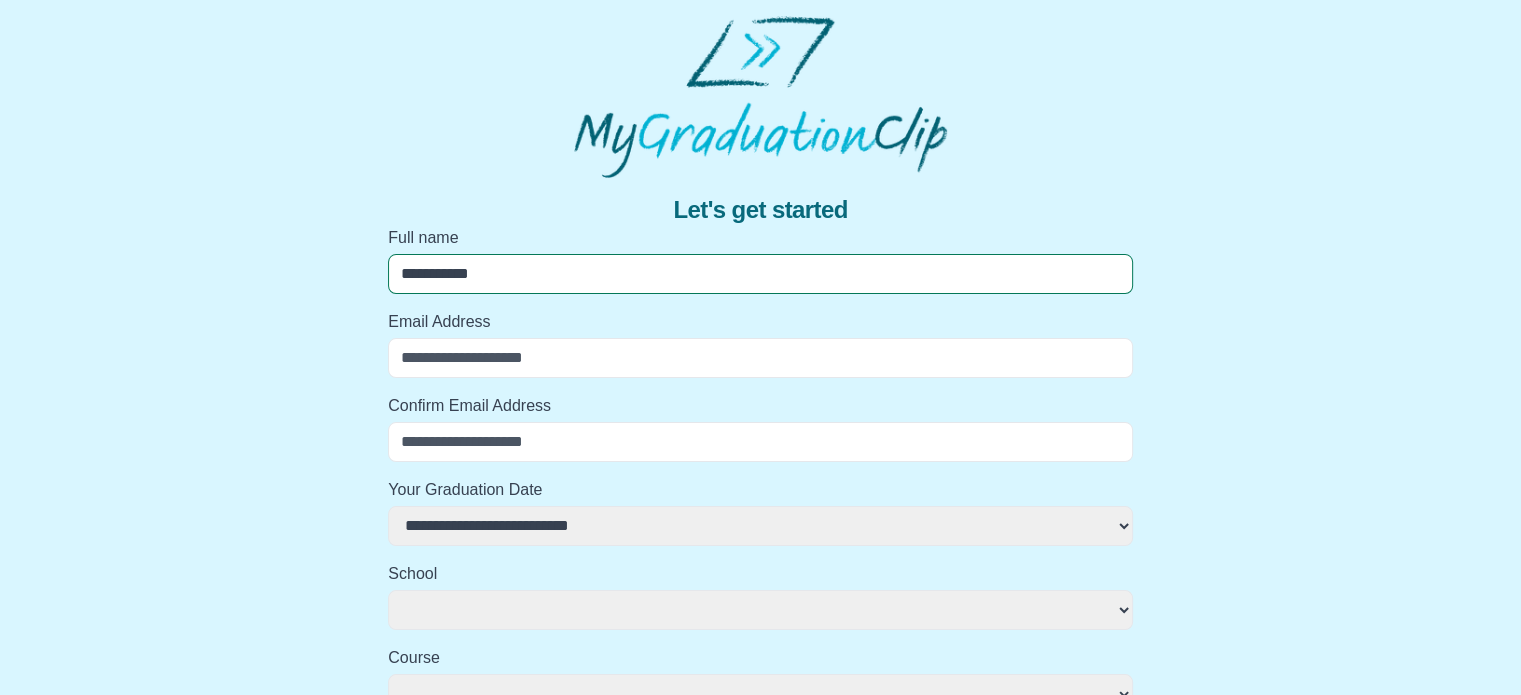 select 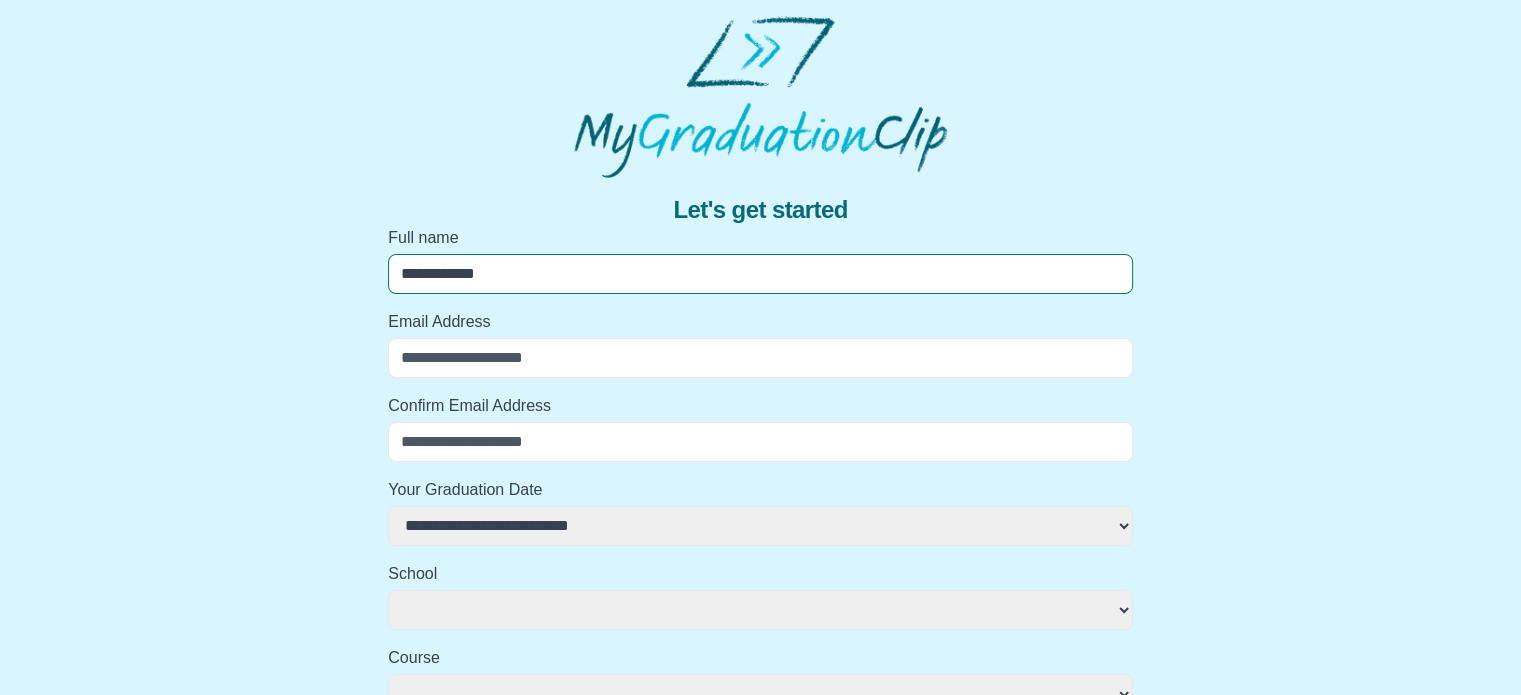 select 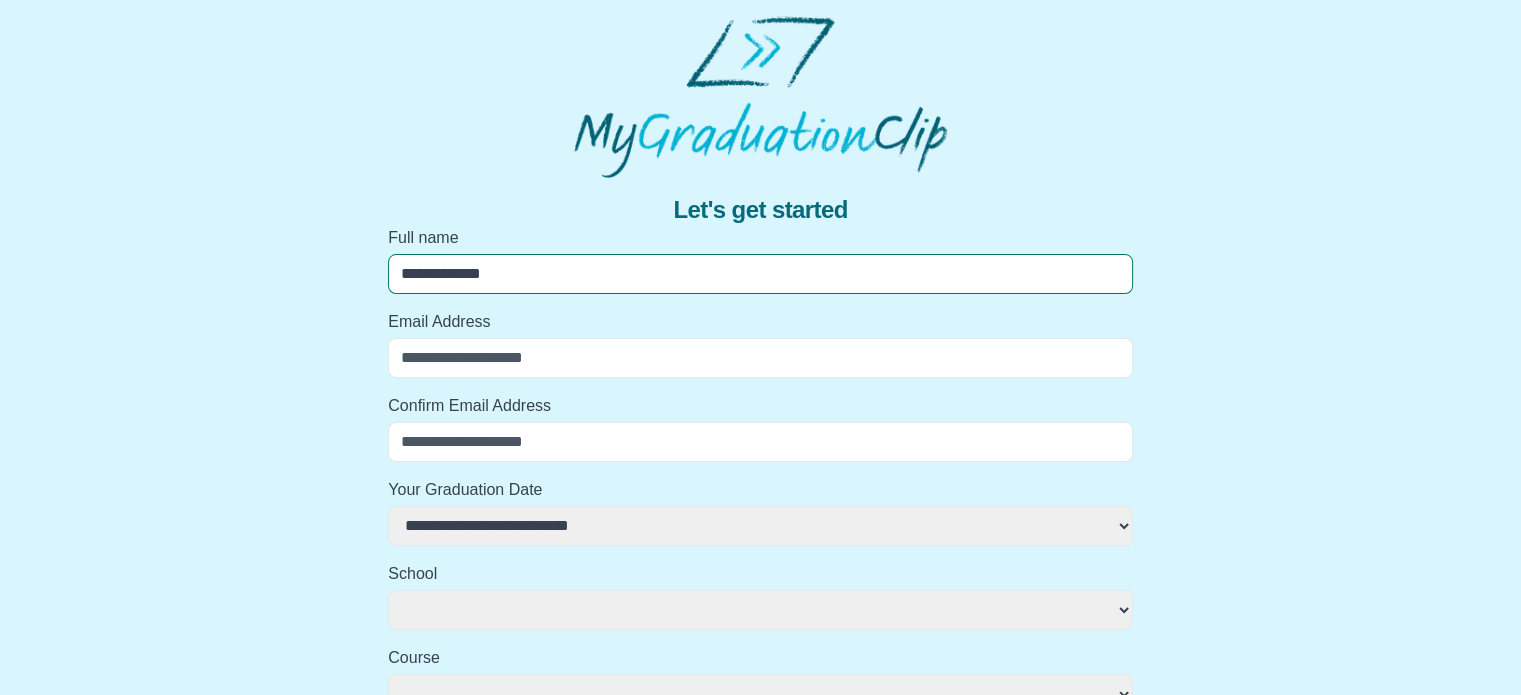 select 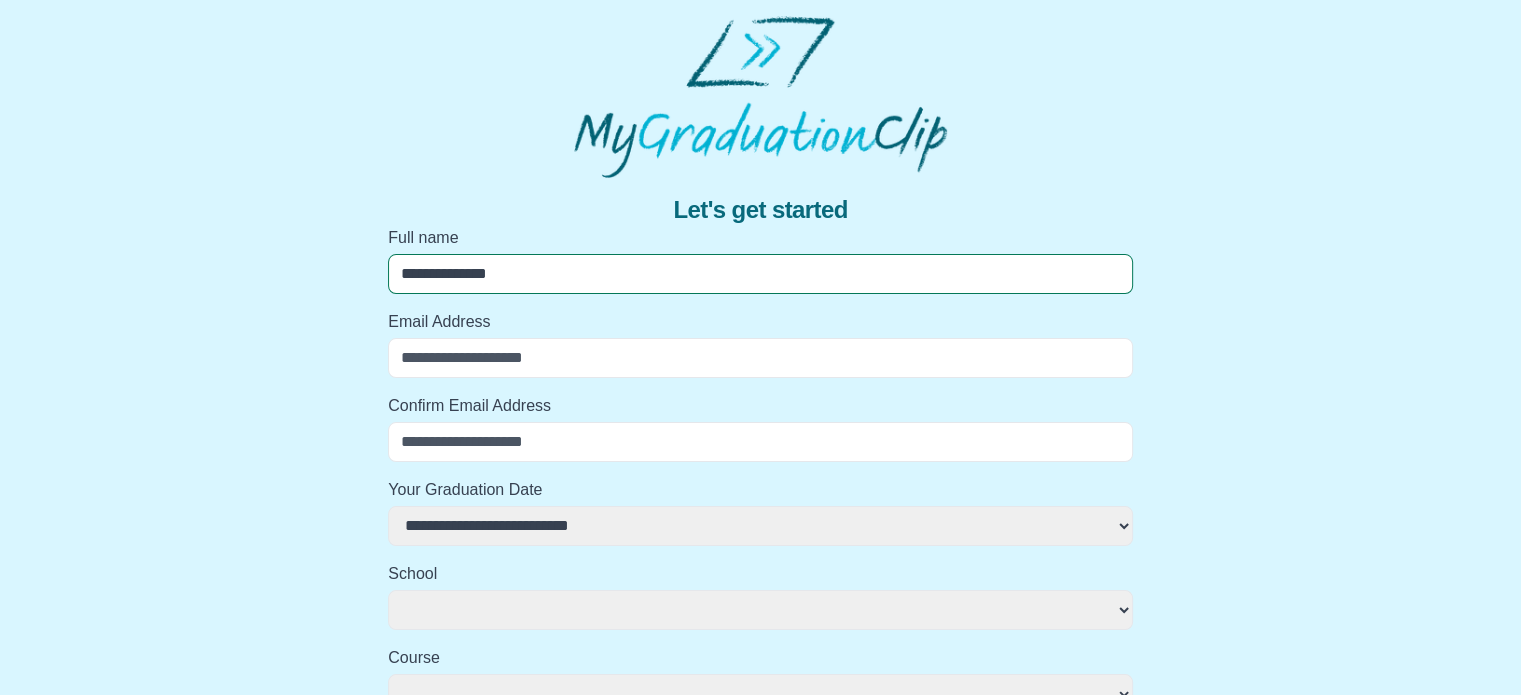 type on "**********" 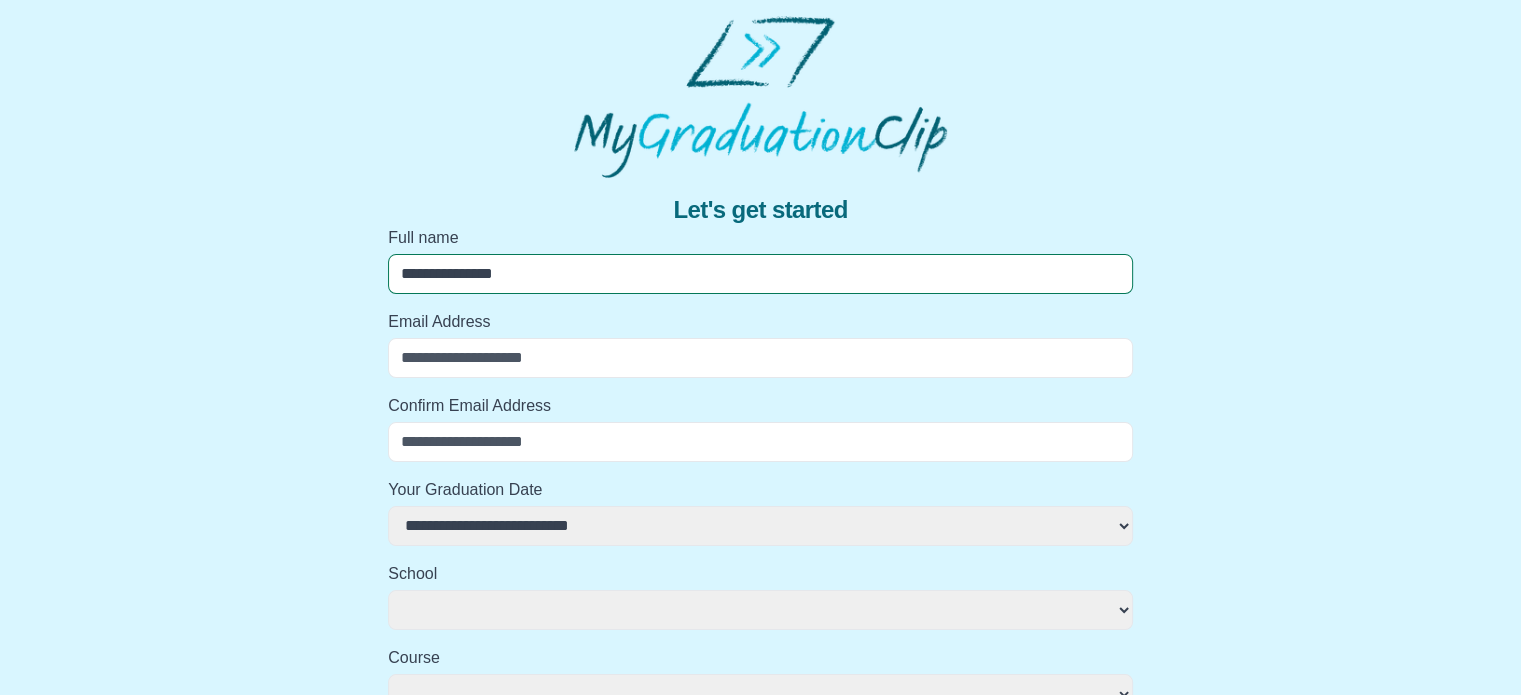 select 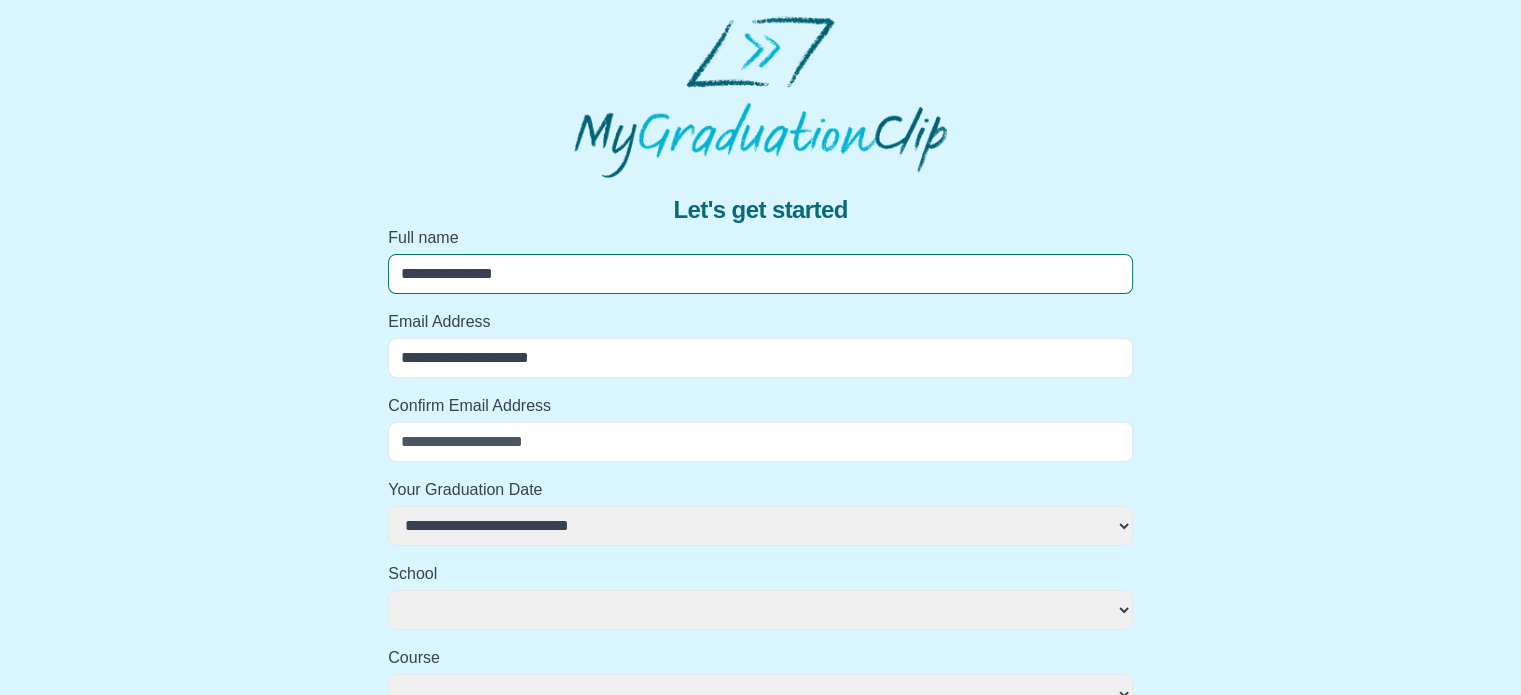 select 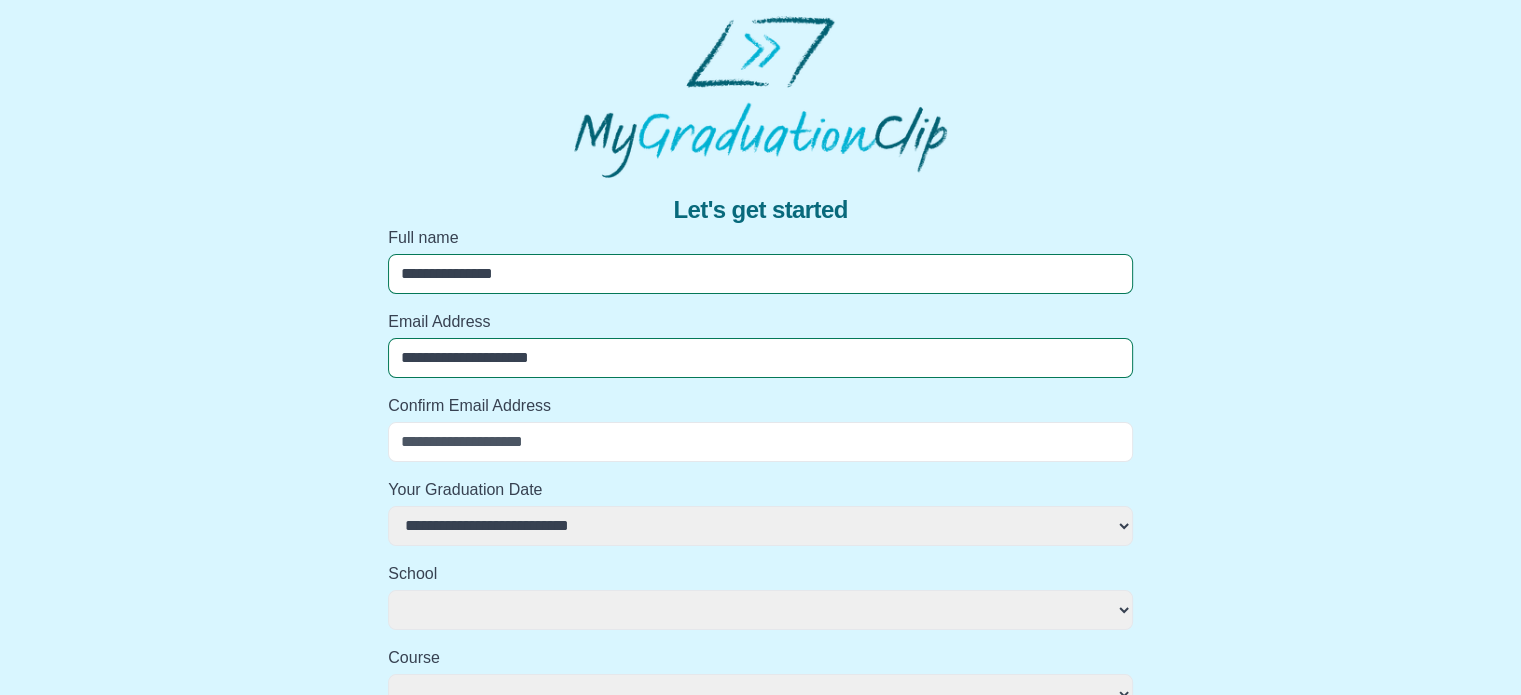select 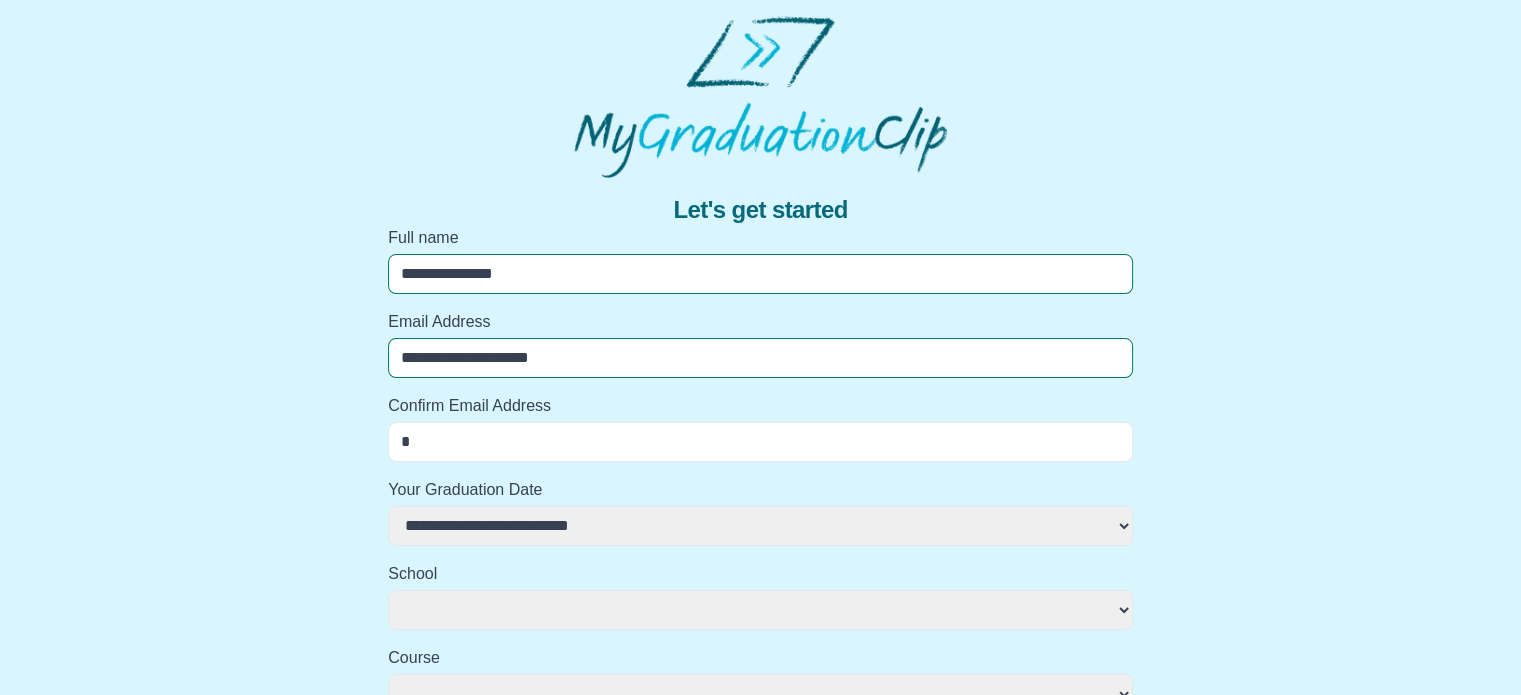 select 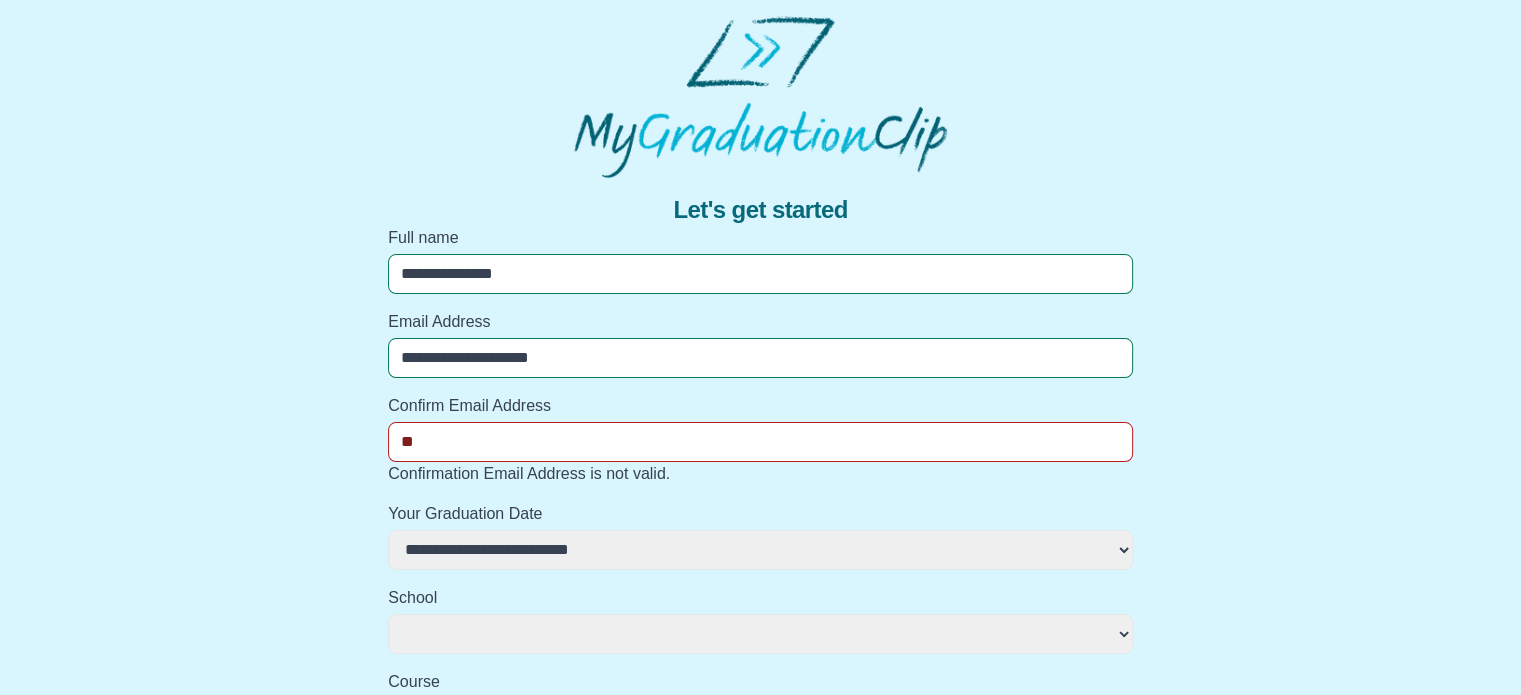 select 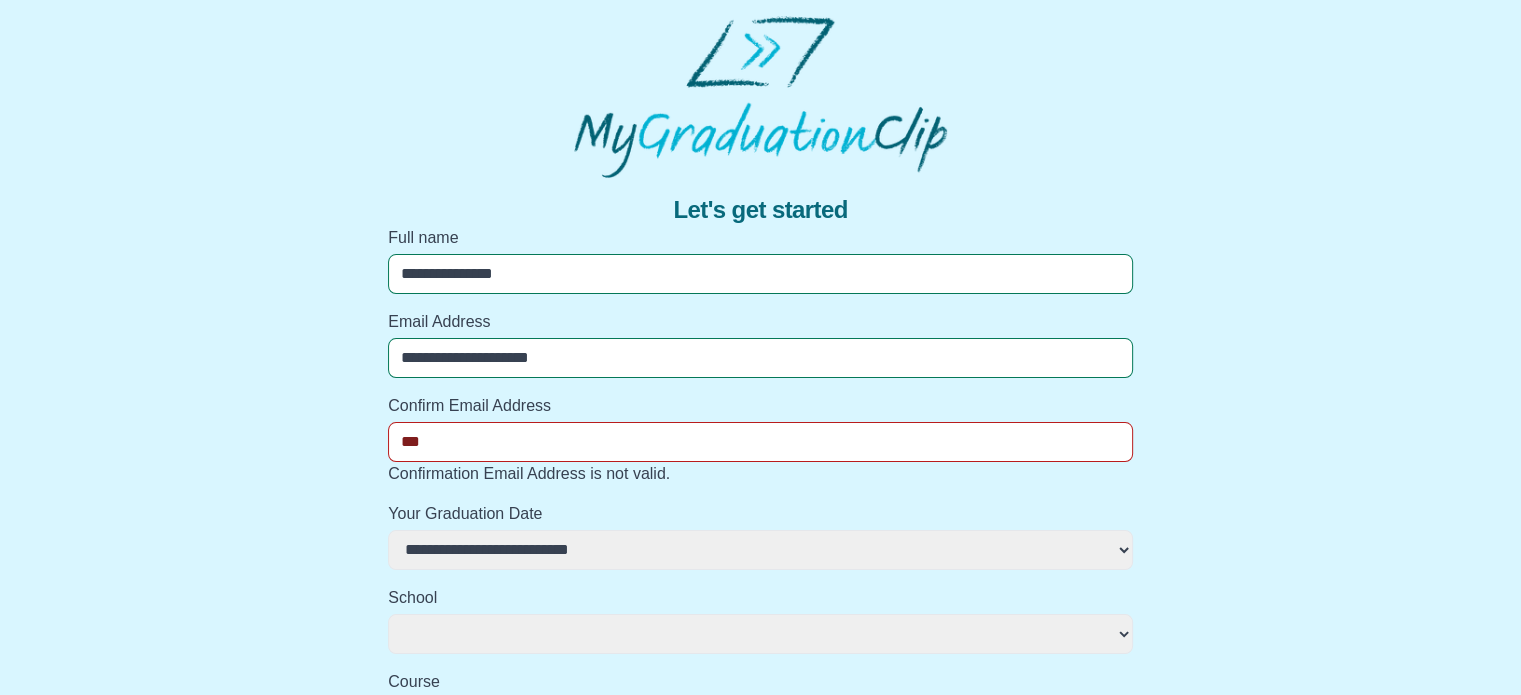select 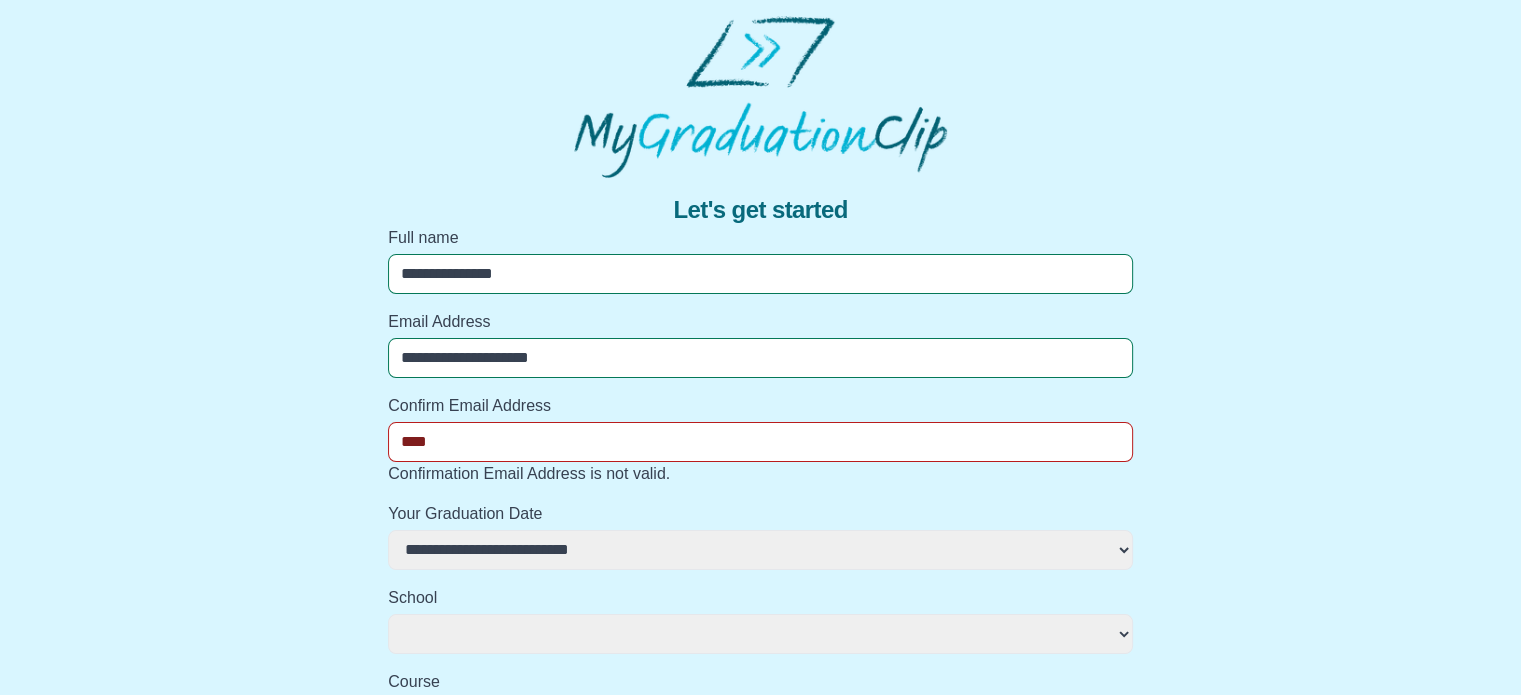 select 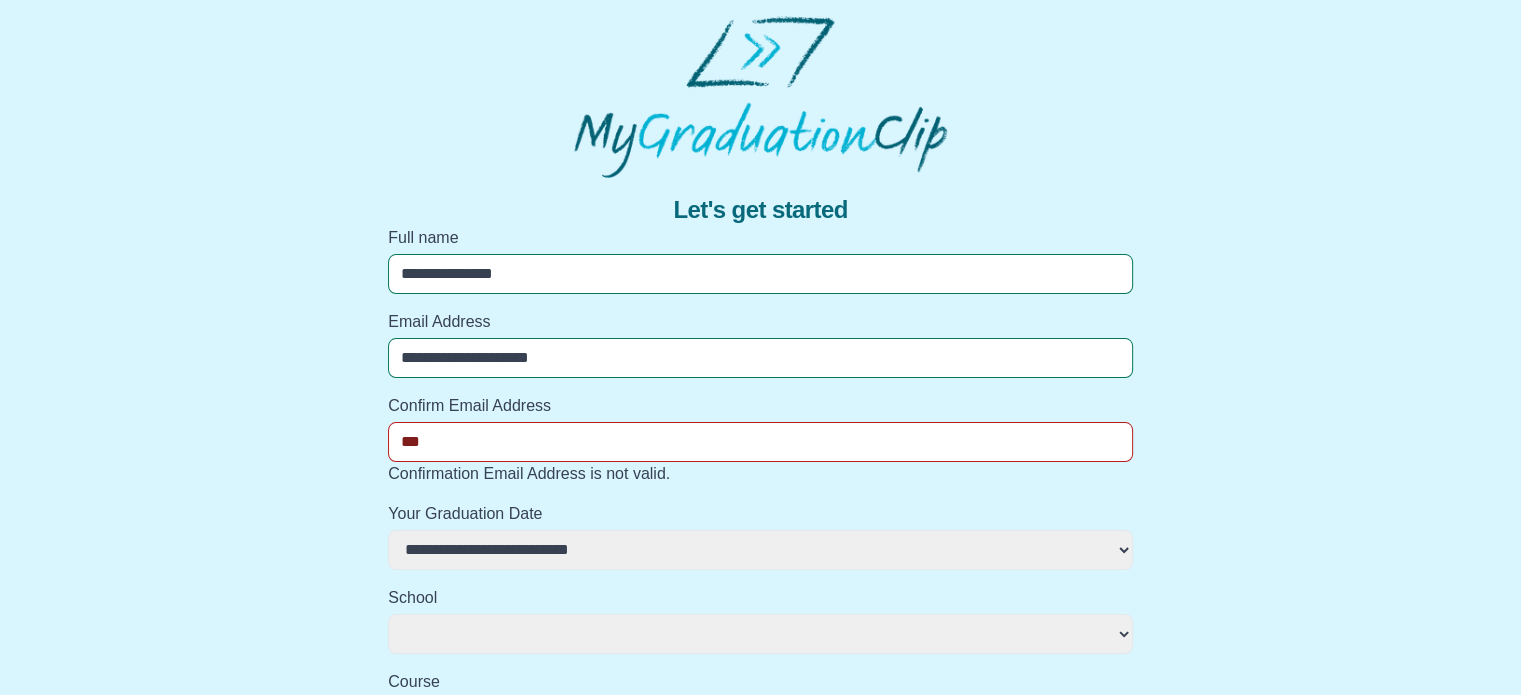 select 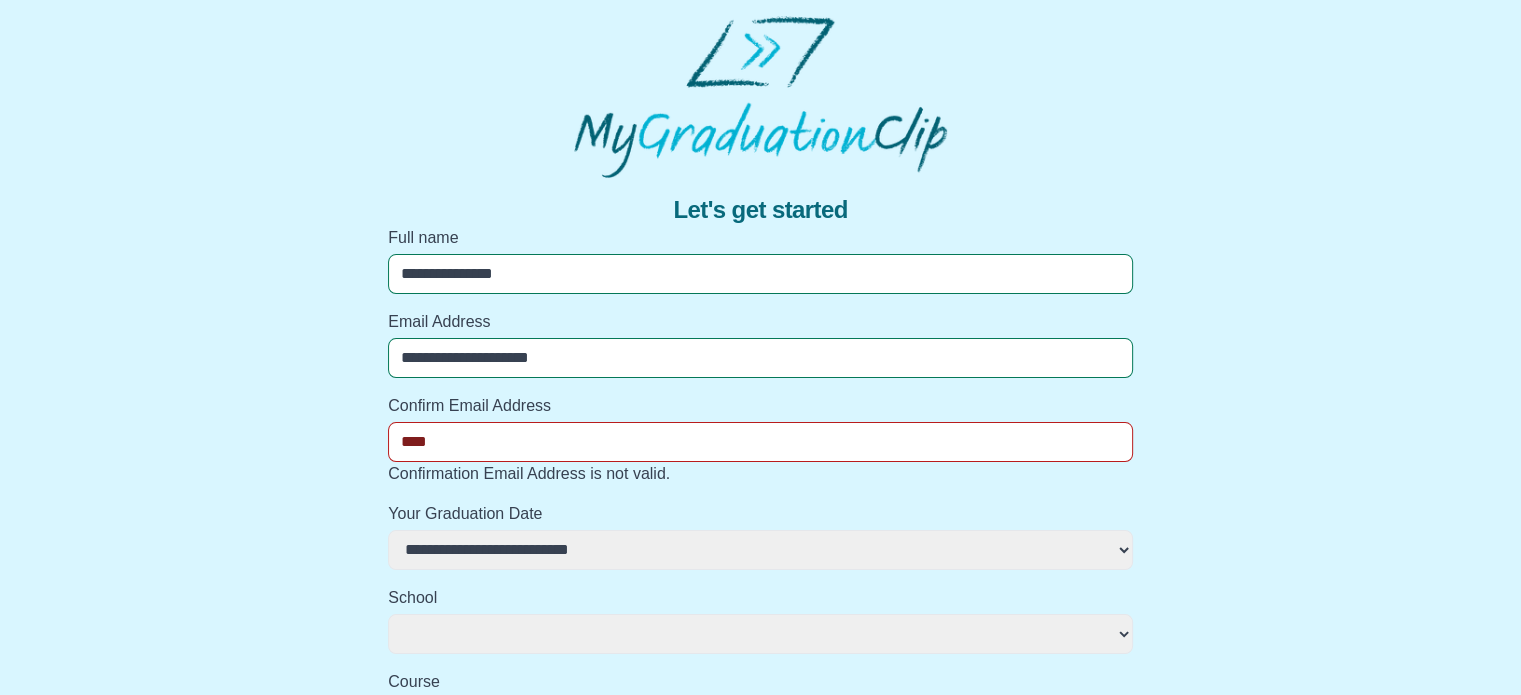 select 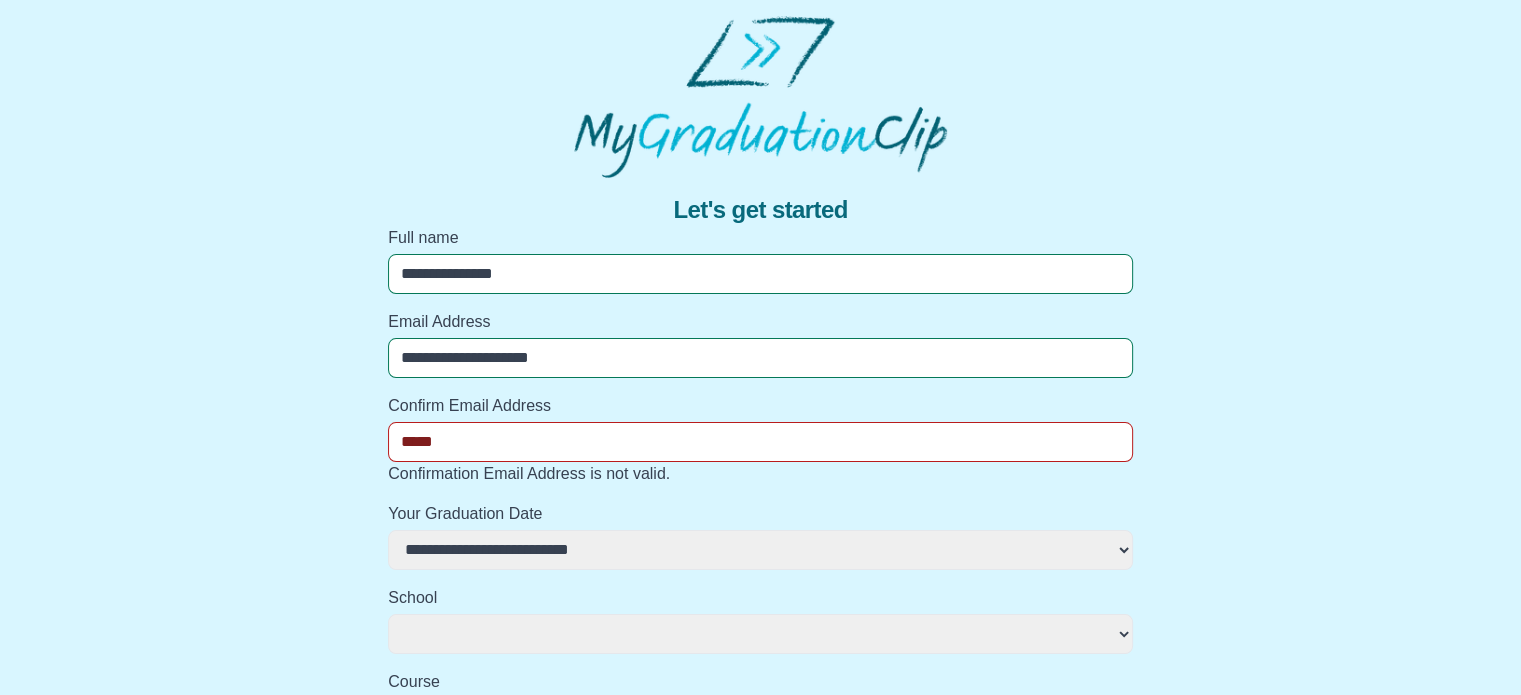 select 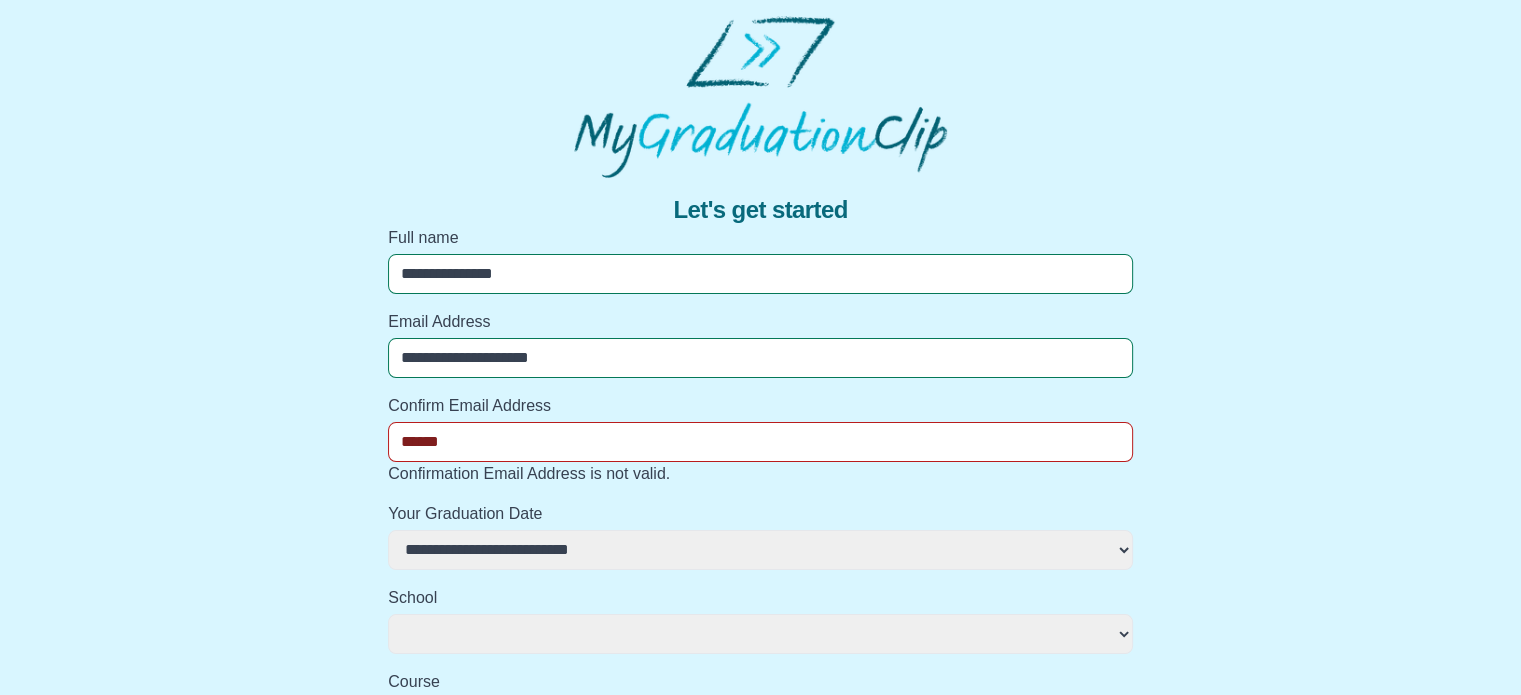 select 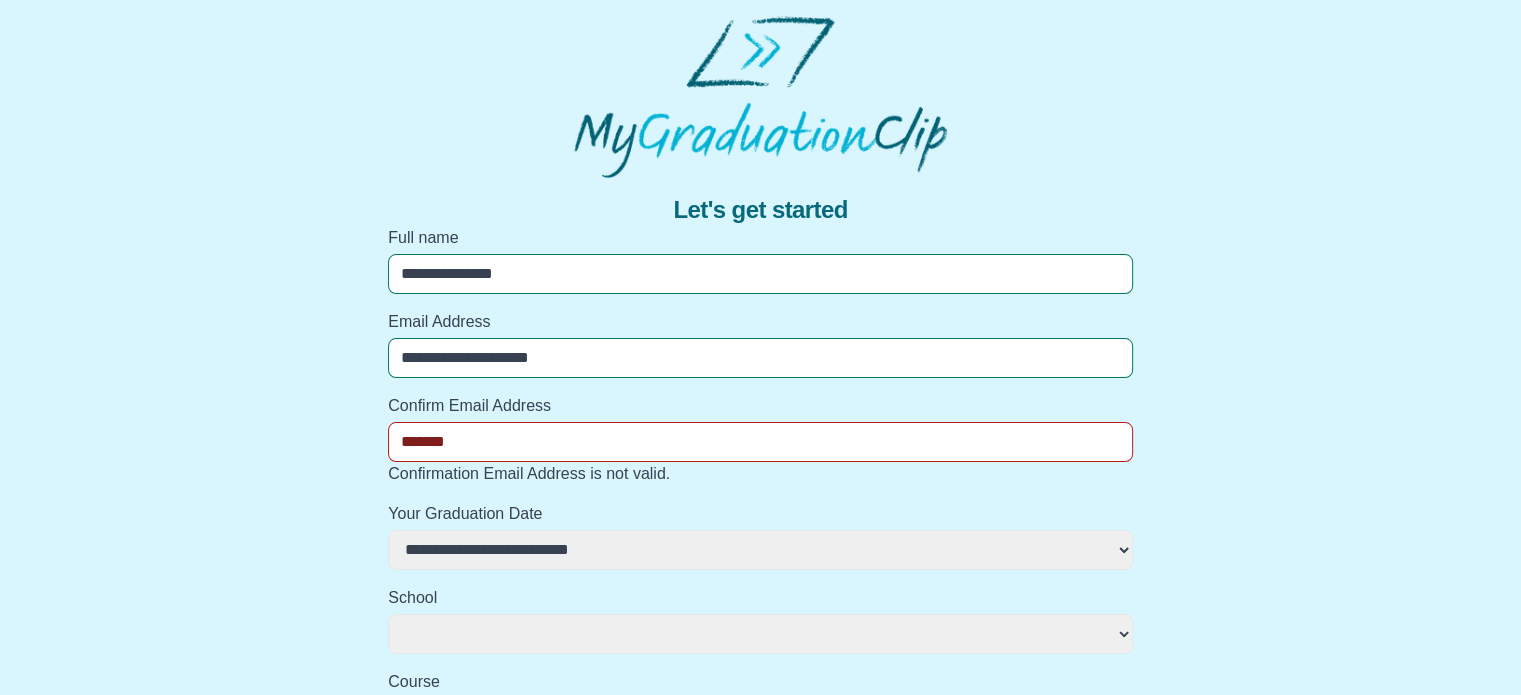 select 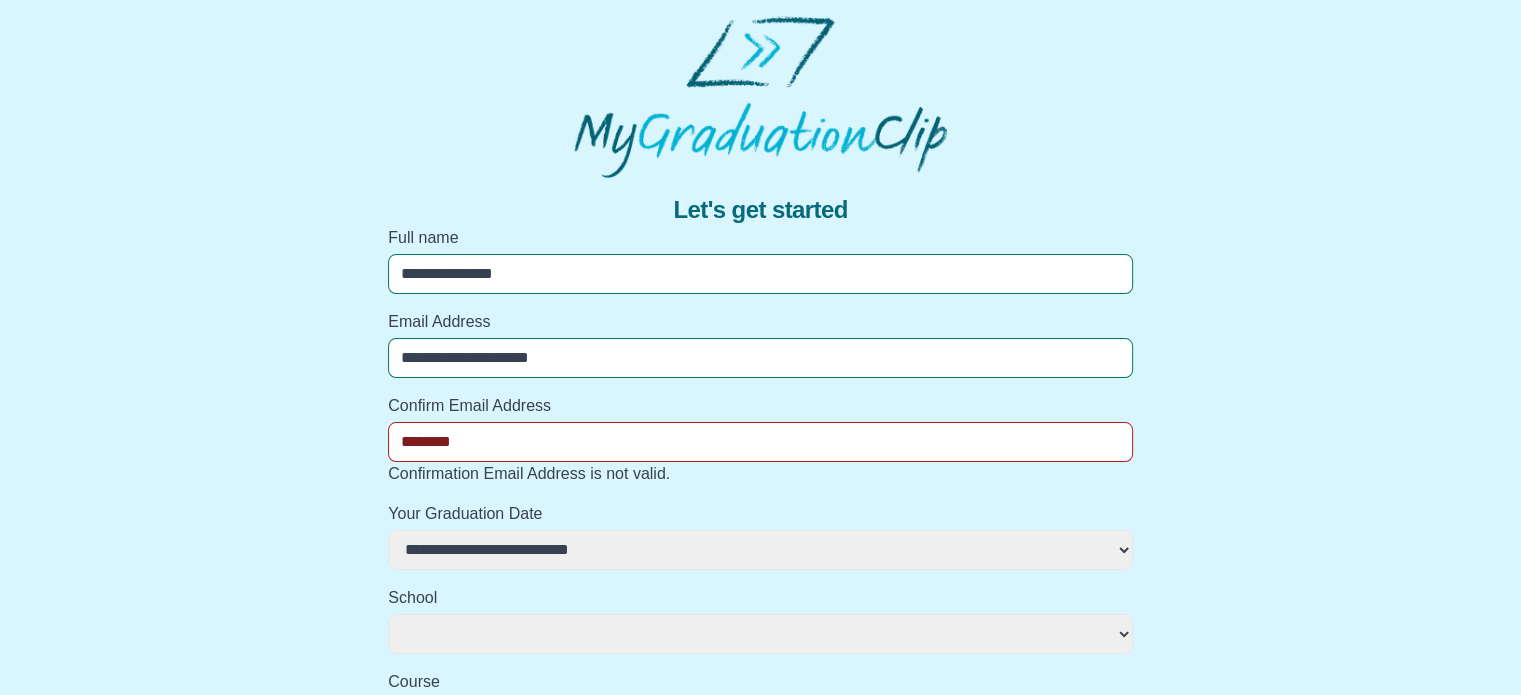 select 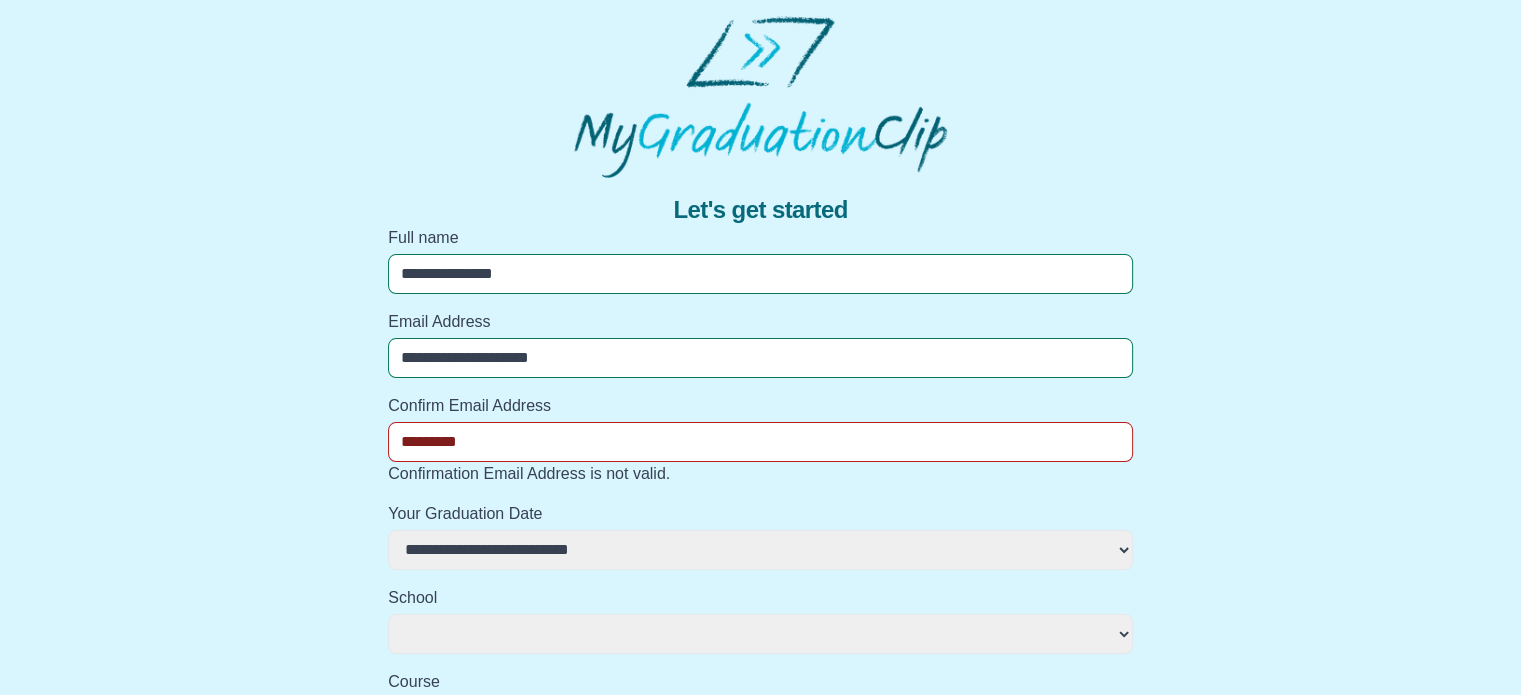 select 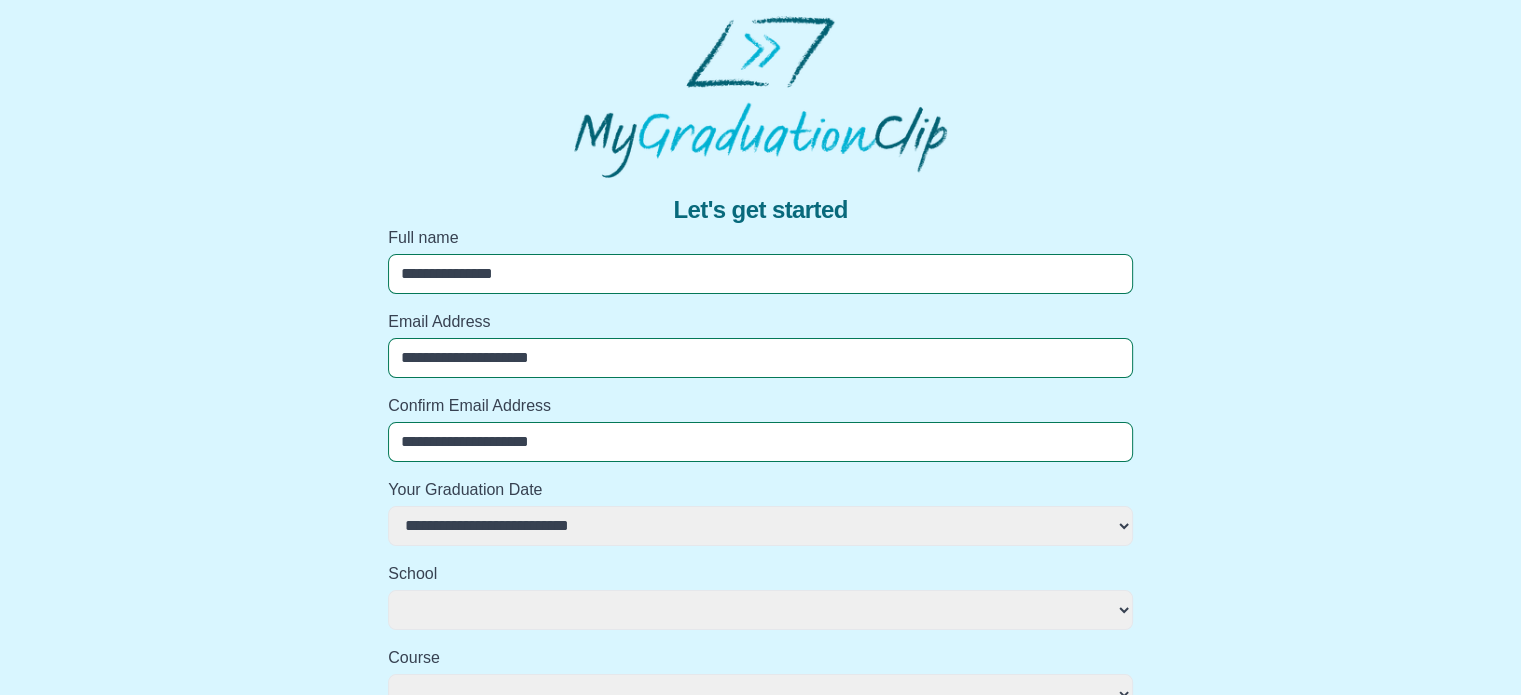 click on "**********" at bounding box center (760, 526) 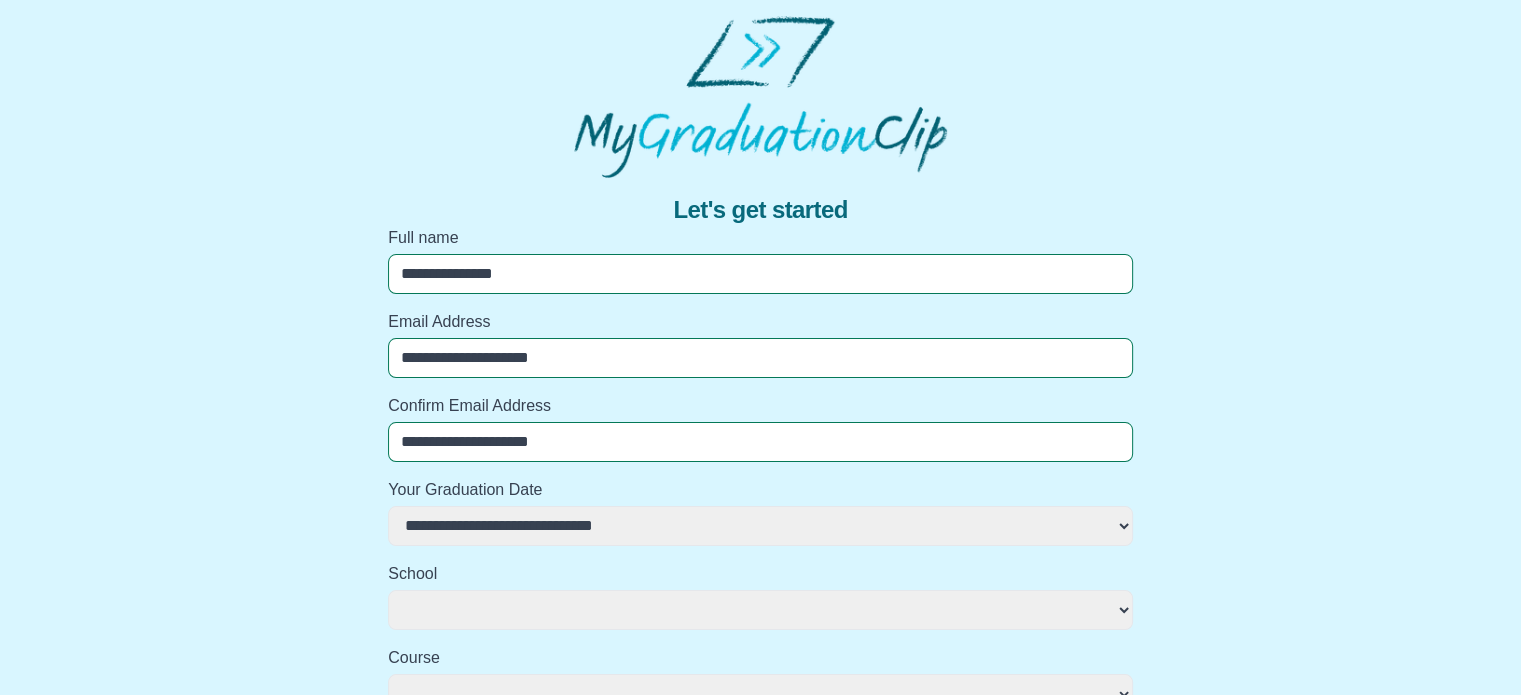 click on "**********" at bounding box center [760, 526] 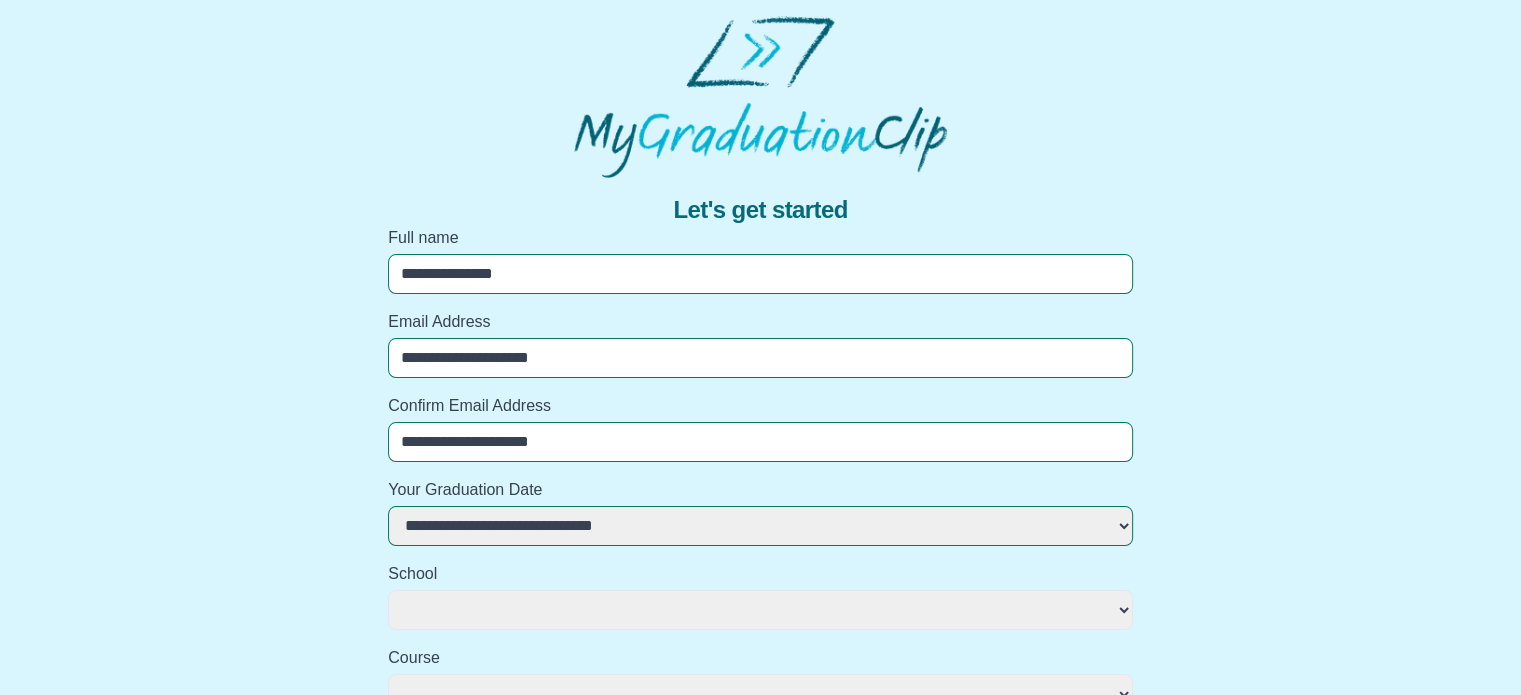 click on "**********" at bounding box center (760, 935) 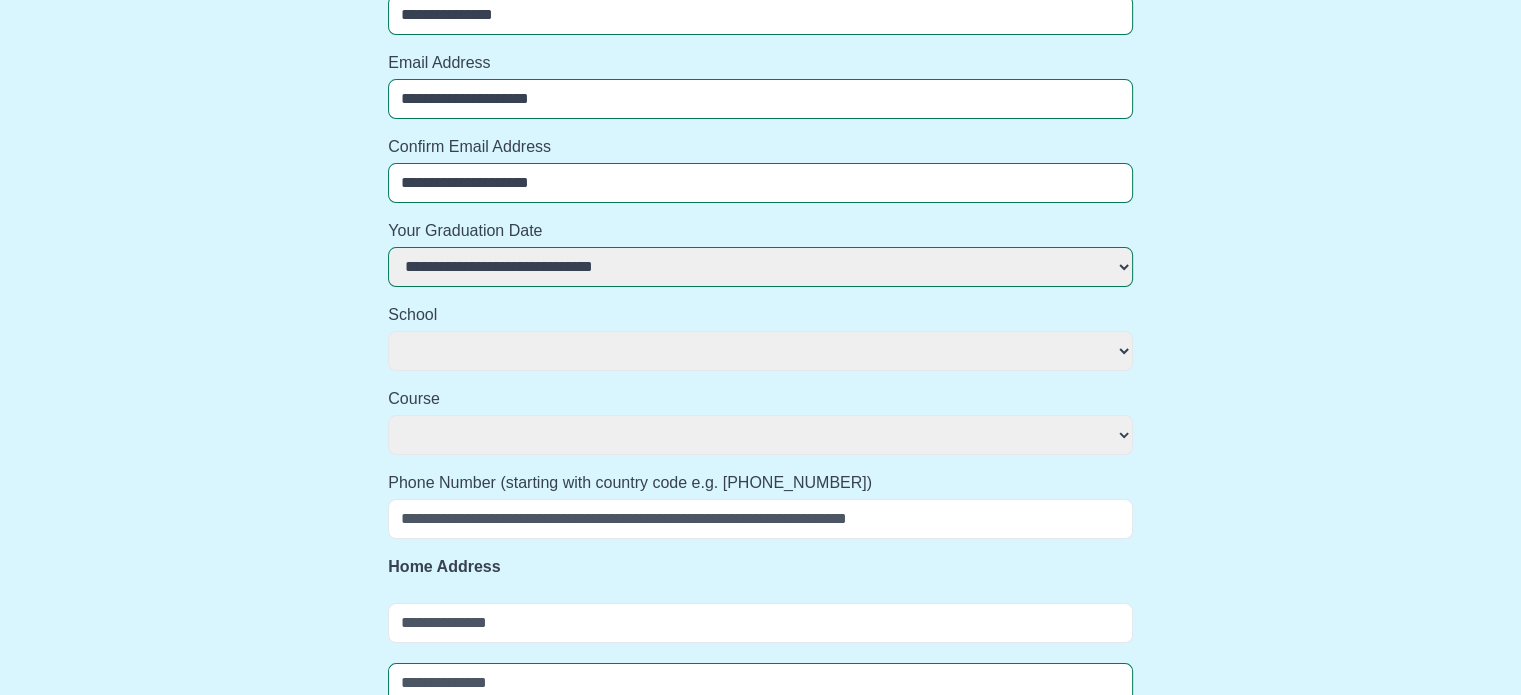 scroll, scrollTop: 360, scrollLeft: 0, axis: vertical 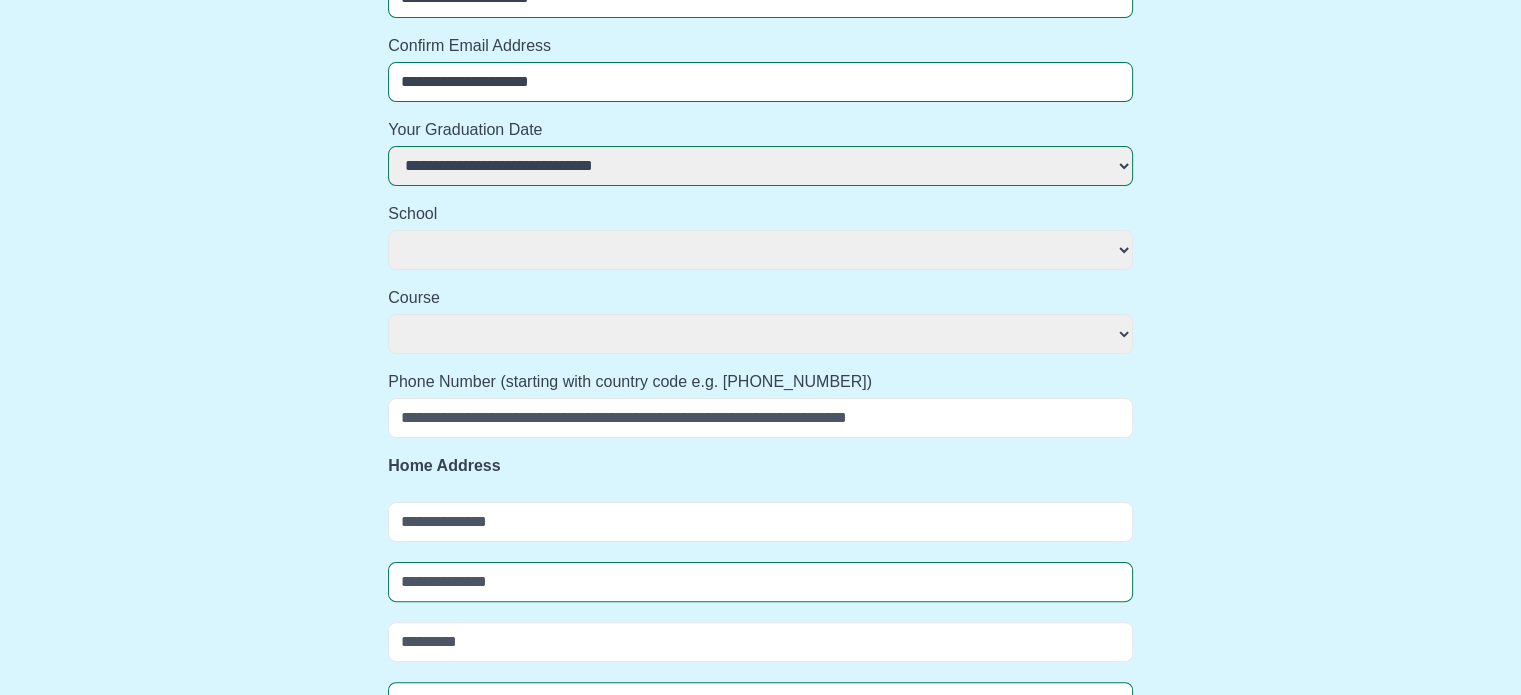 click on "**********" at bounding box center (760, 250) 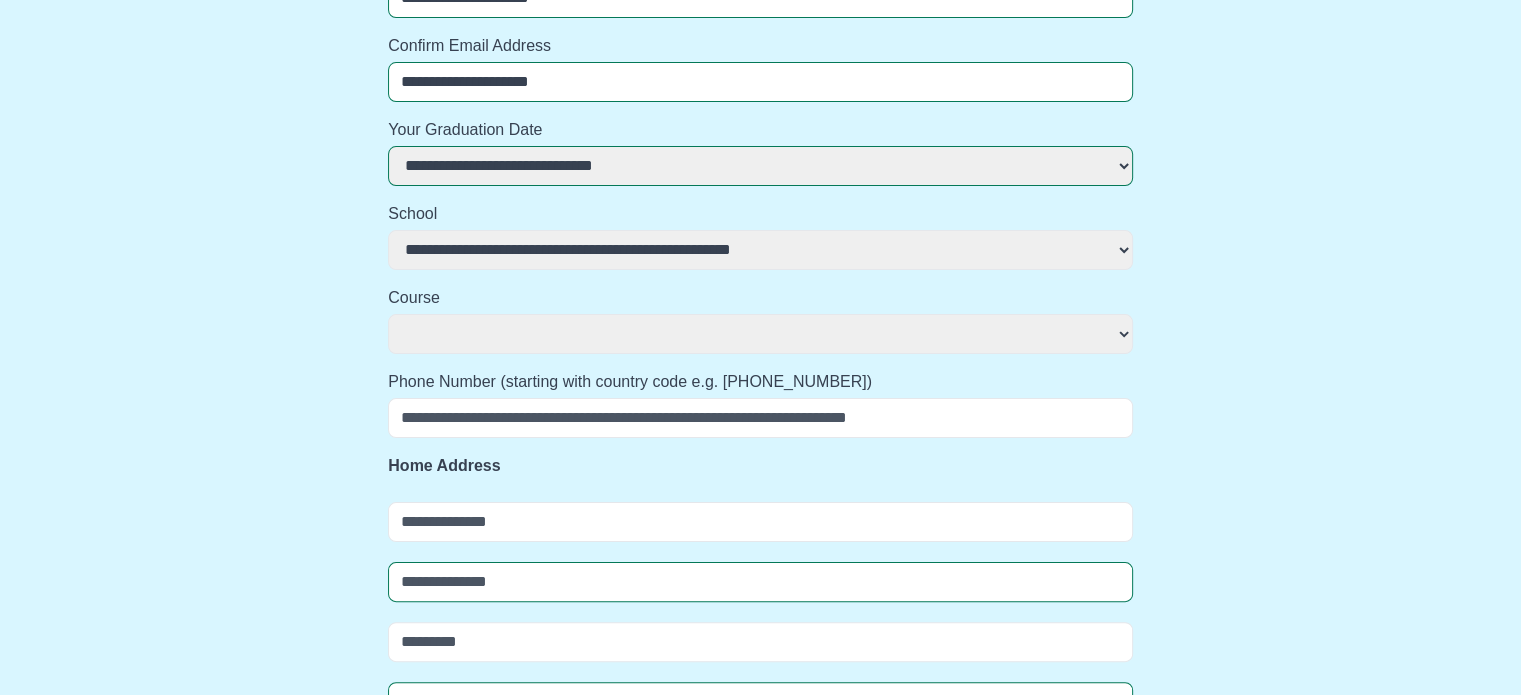 click on "**********" at bounding box center (760, 250) 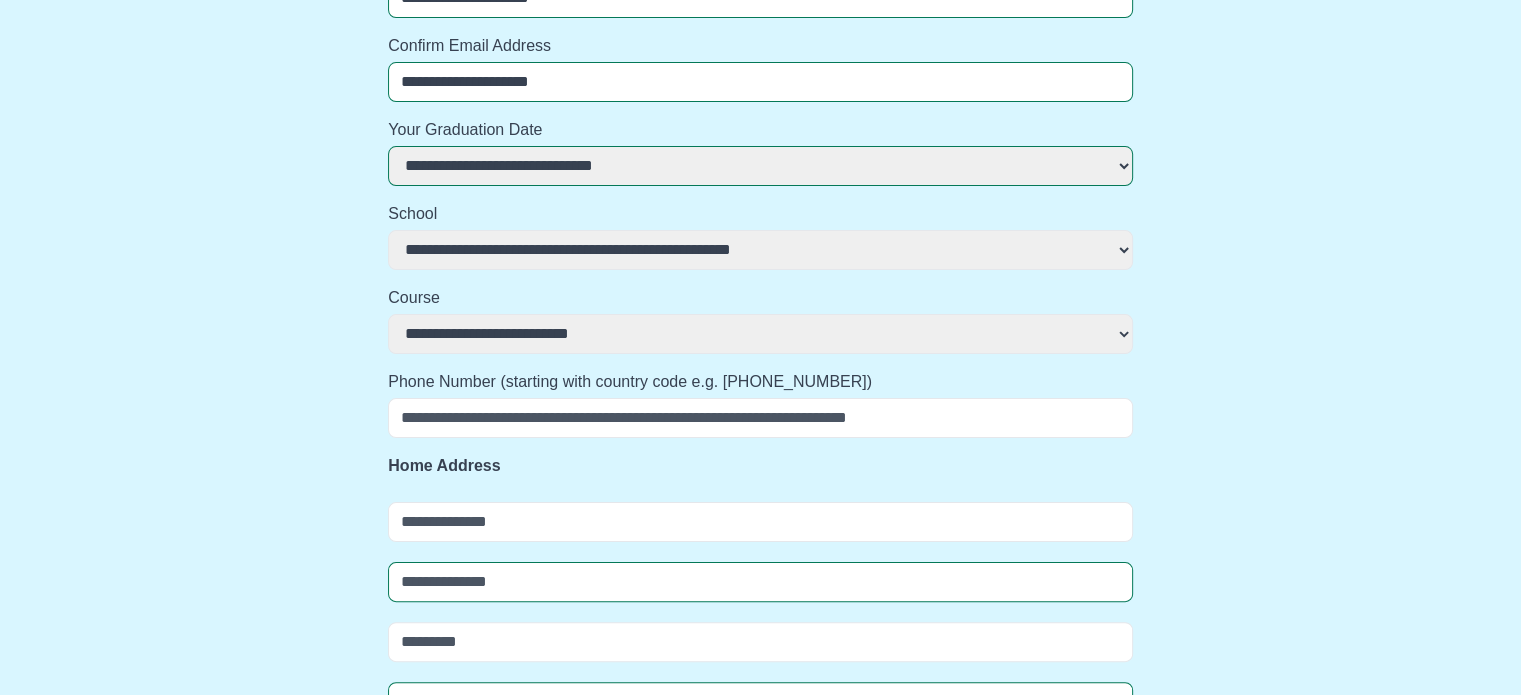 click on "**********" at bounding box center (760, 334) 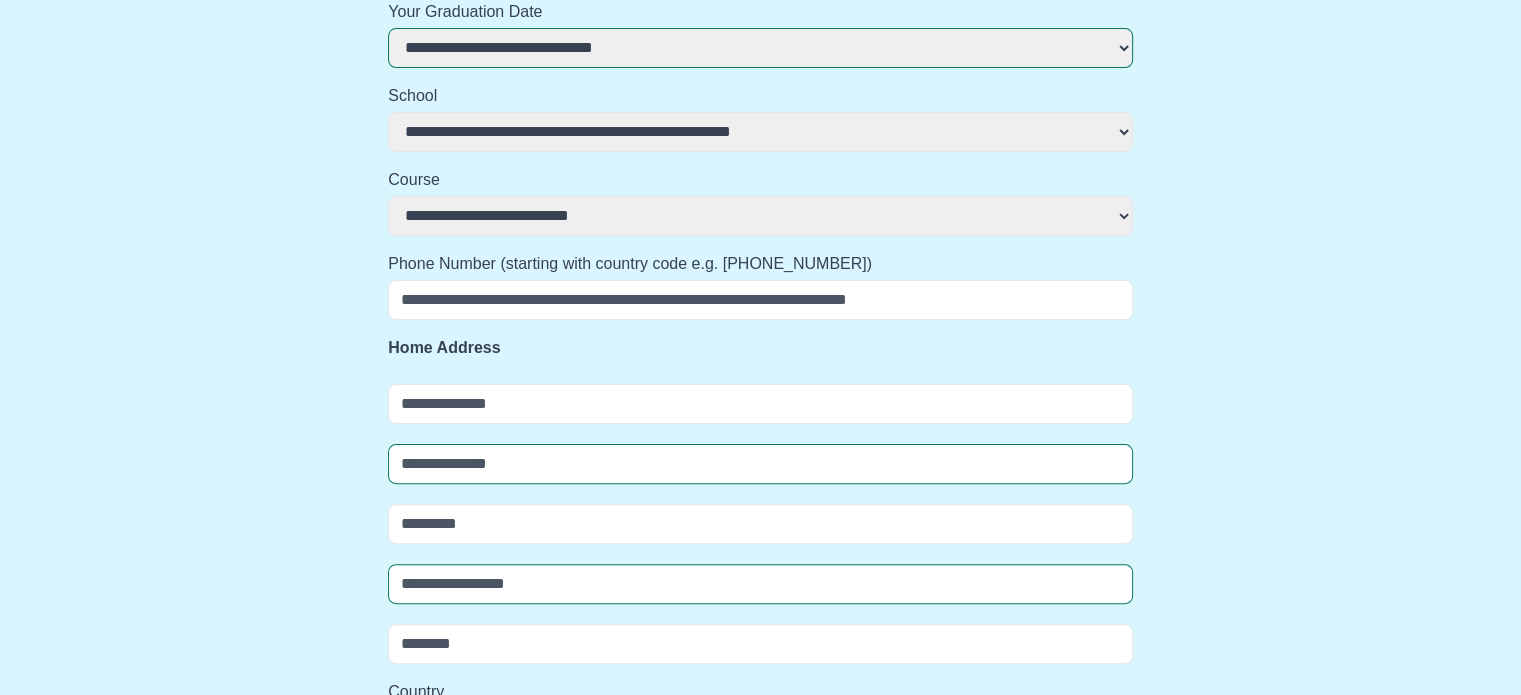 scroll, scrollTop: 480, scrollLeft: 0, axis: vertical 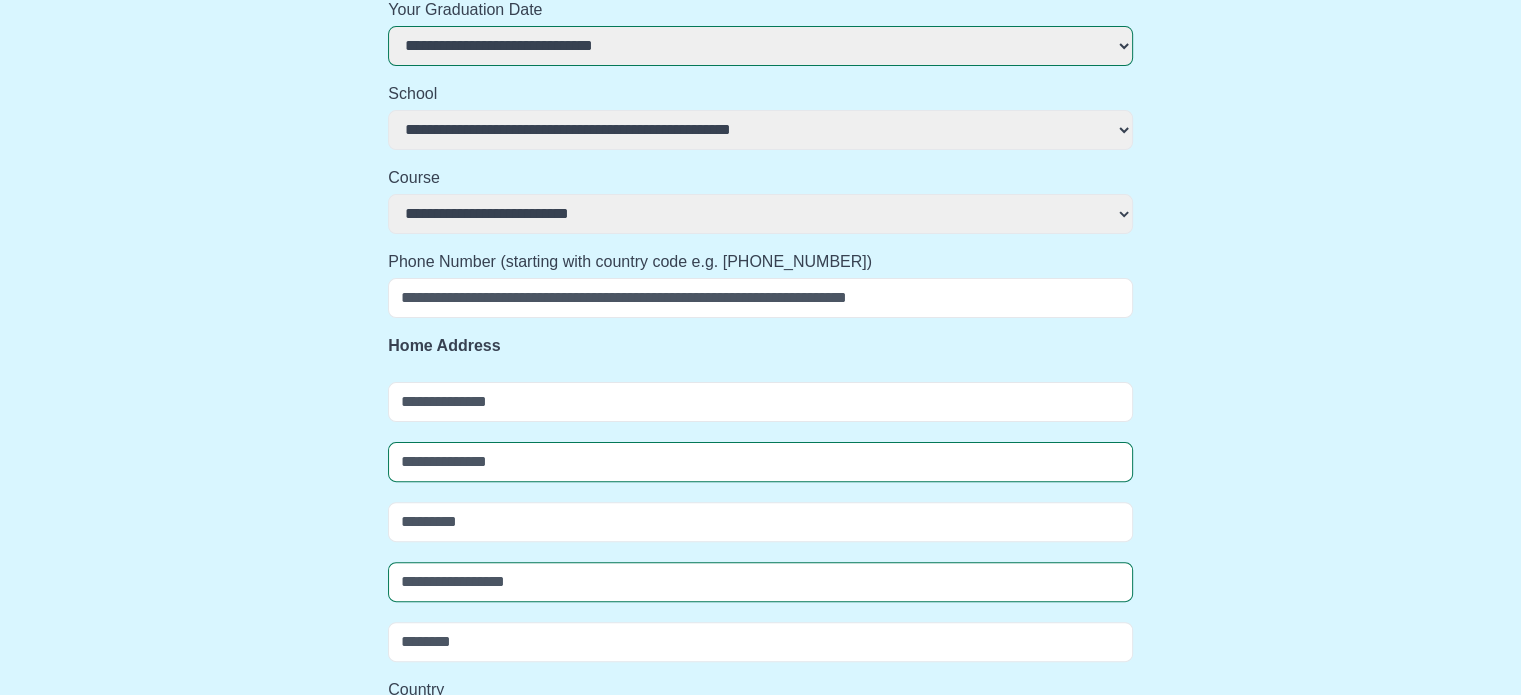 click on "Phone Number (starting with country code e.g. [PHONE_NUMBER])" at bounding box center (760, 298) 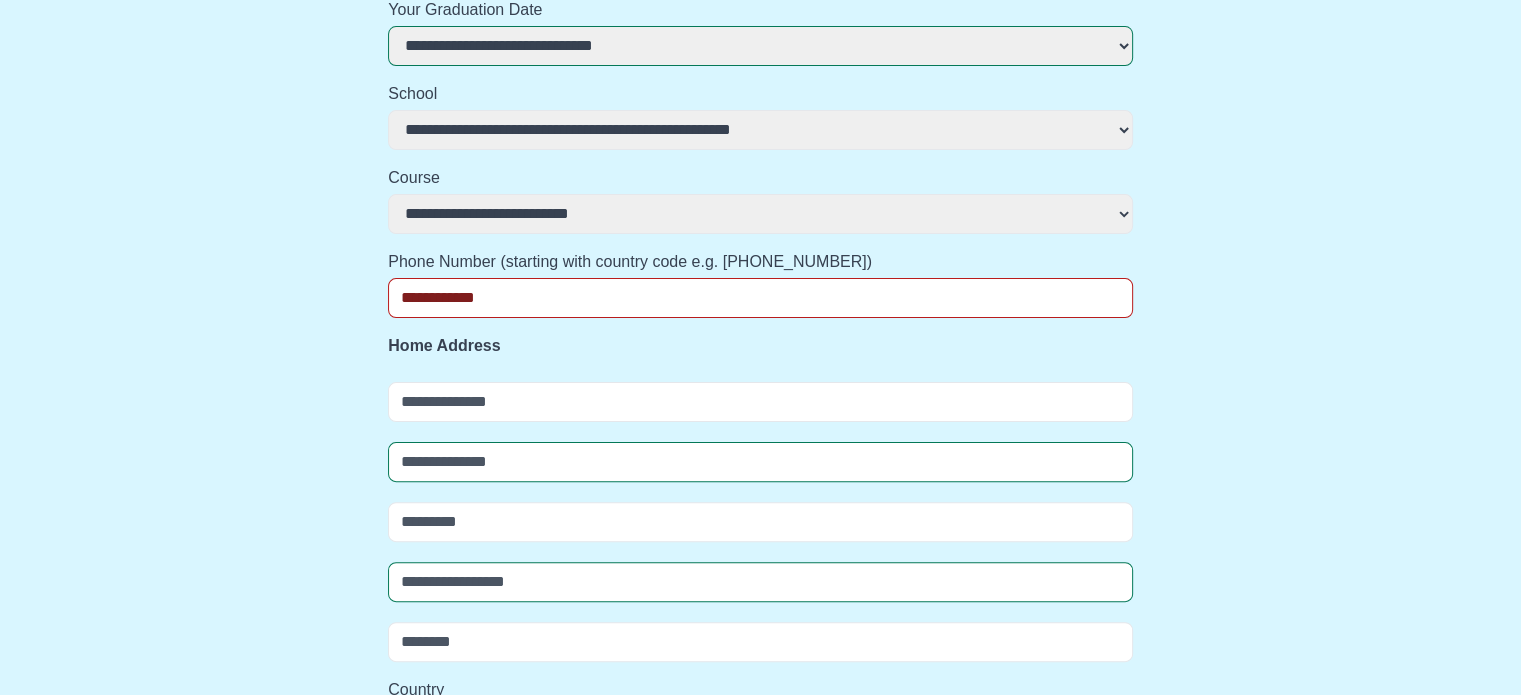 click at bounding box center [760, 400] 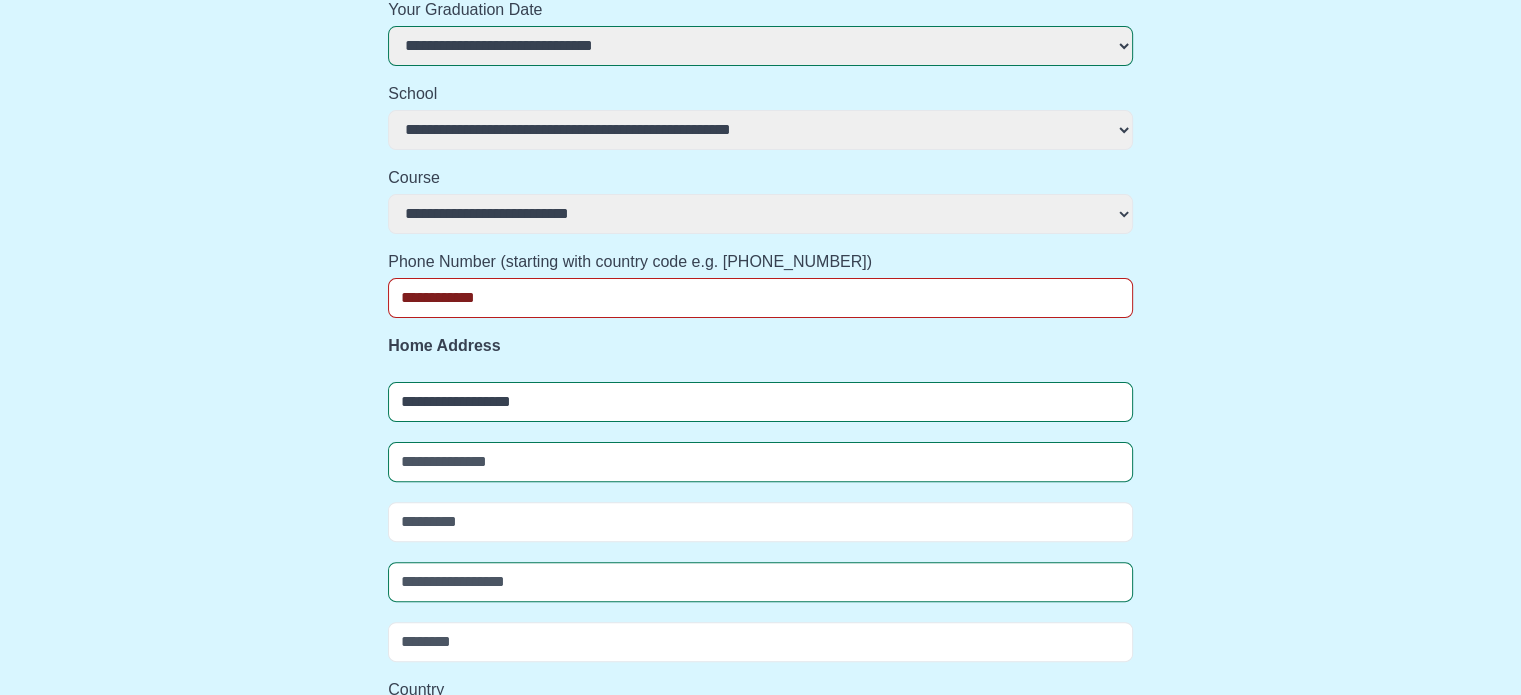 click at bounding box center [760, 462] 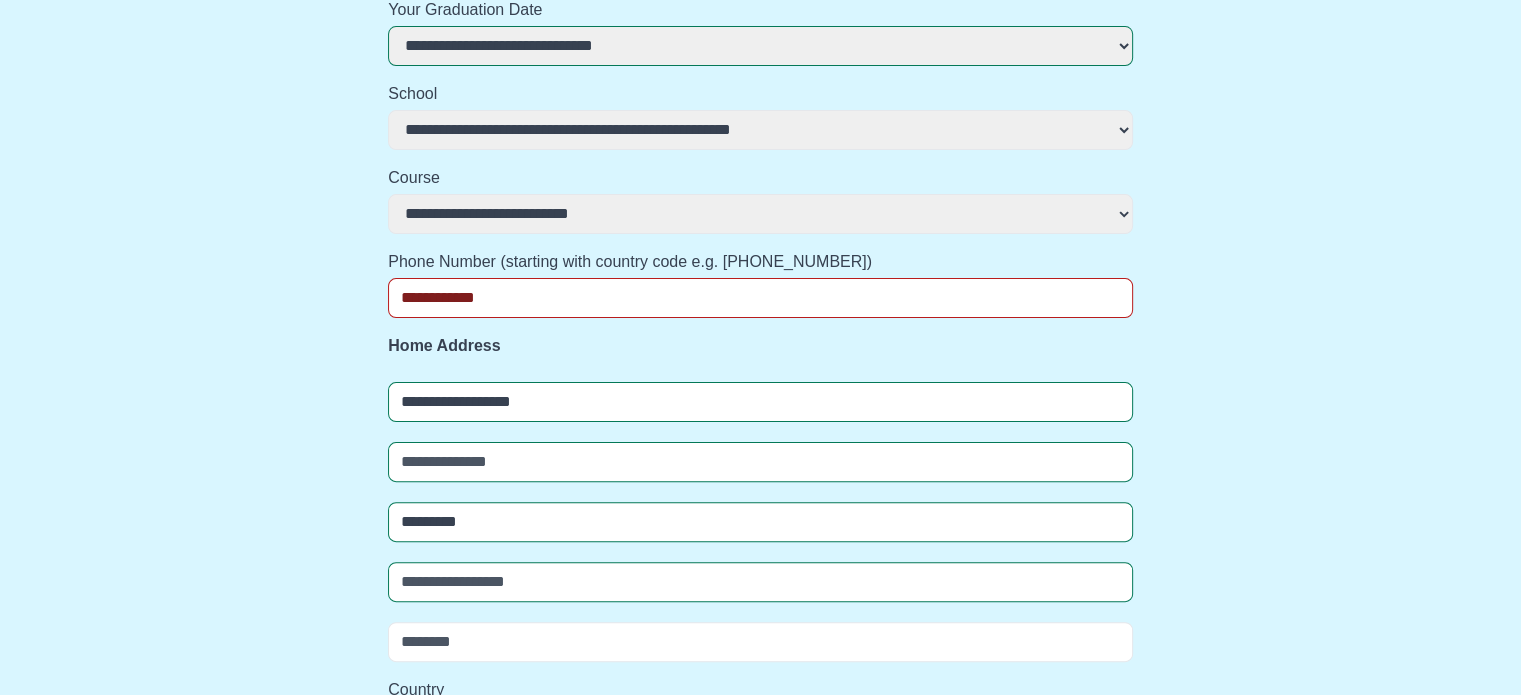 click at bounding box center (760, 582) 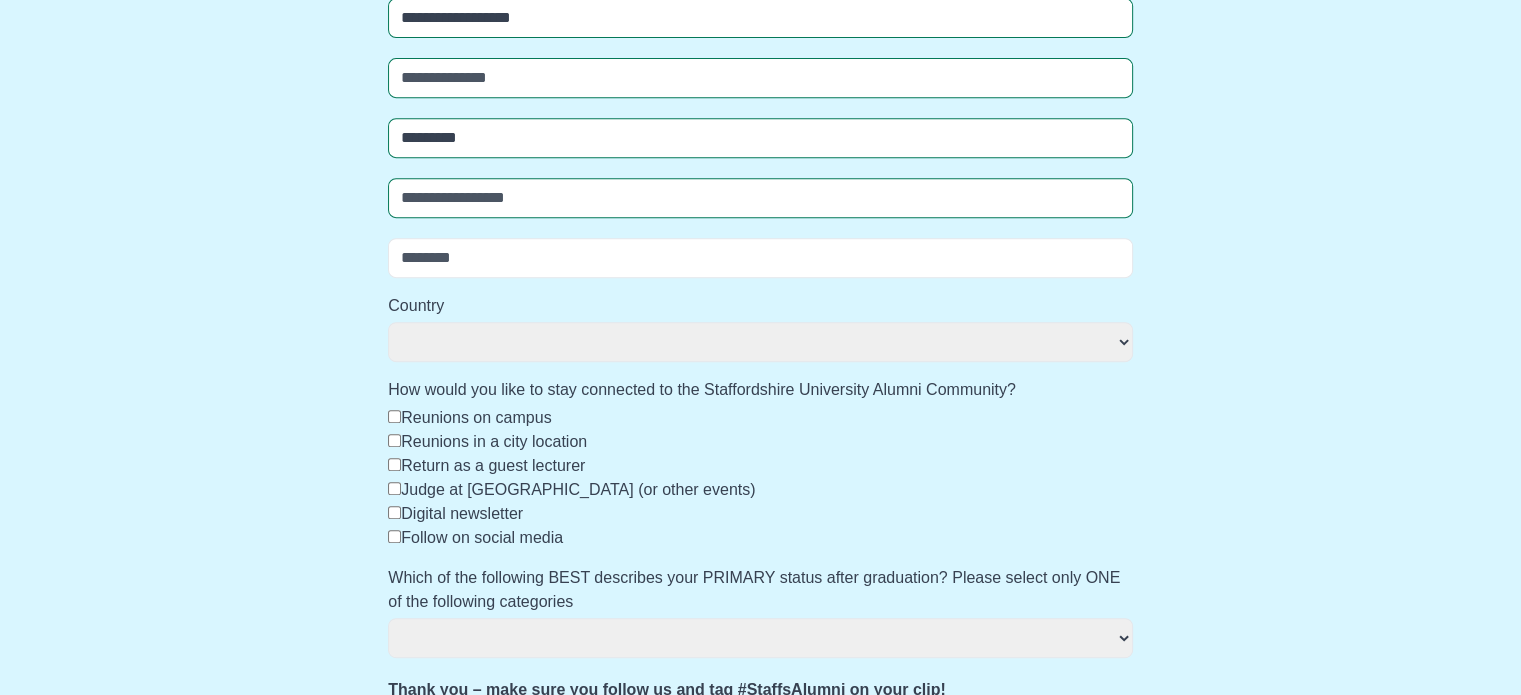scroll, scrollTop: 920, scrollLeft: 0, axis: vertical 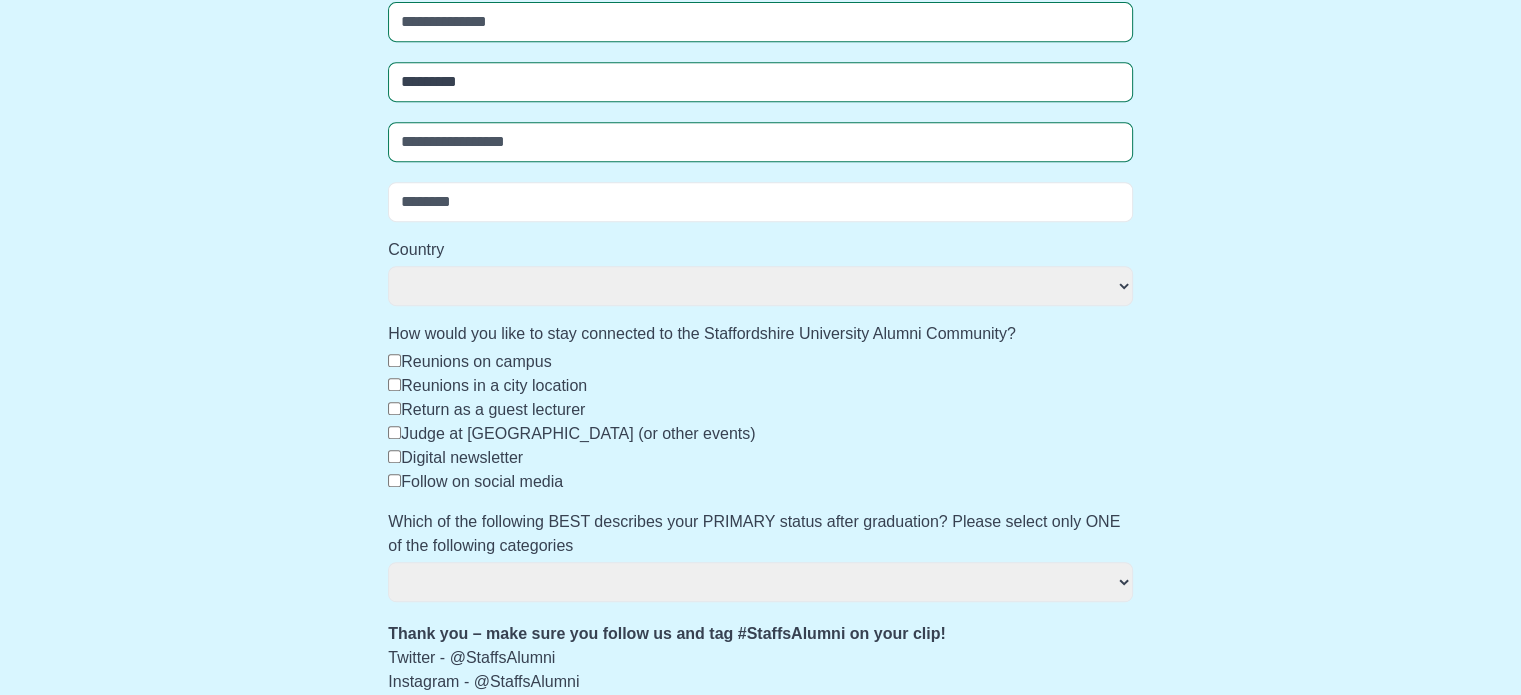 click at bounding box center [760, 202] 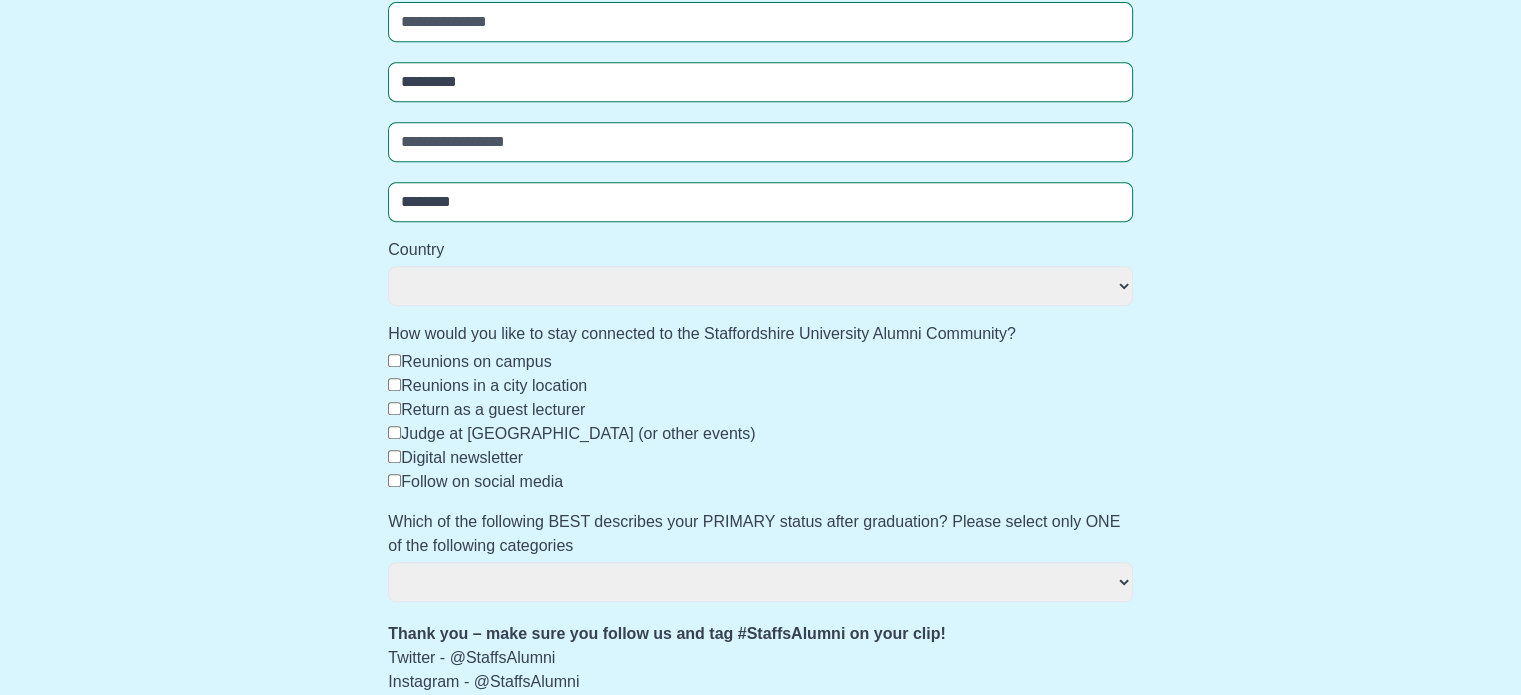 click on "**********" at bounding box center (760, 286) 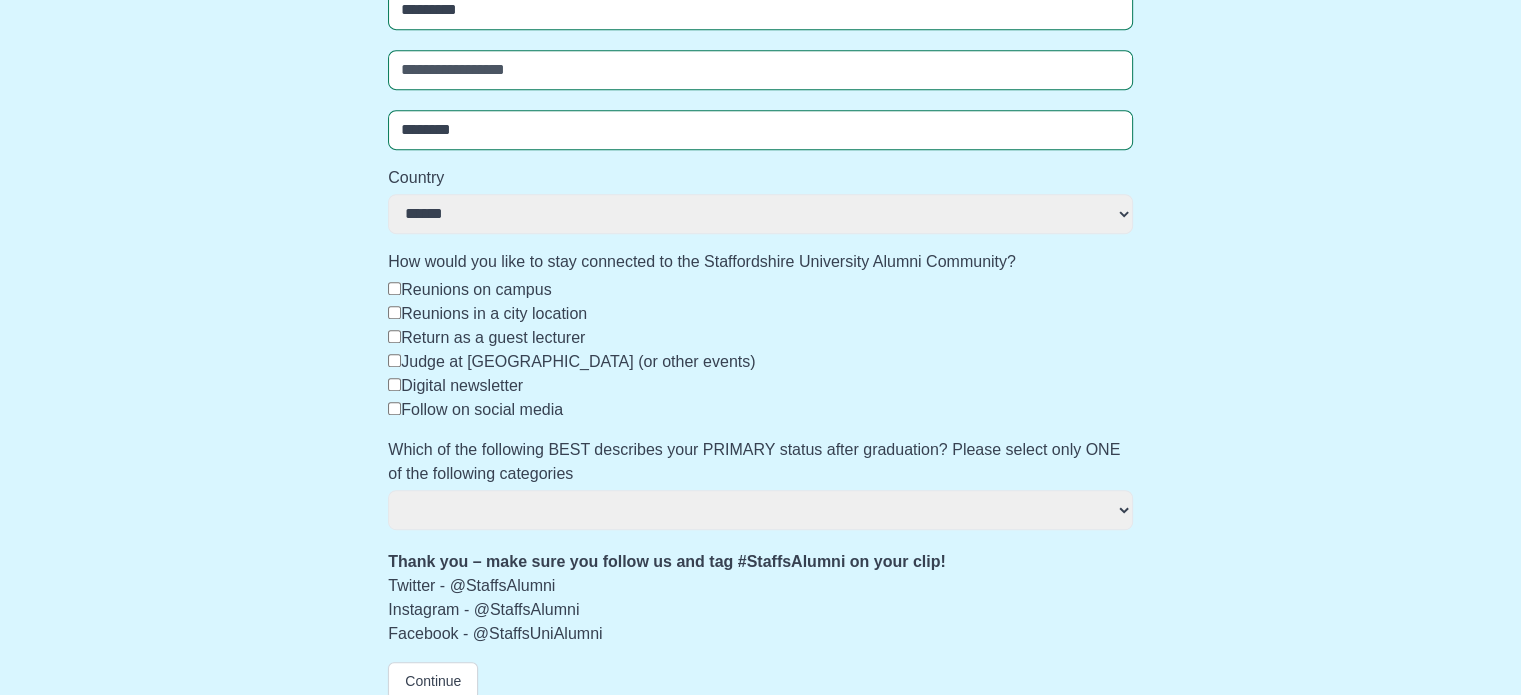 scroll, scrollTop: 1005, scrollLeft: 0, axis: vertical 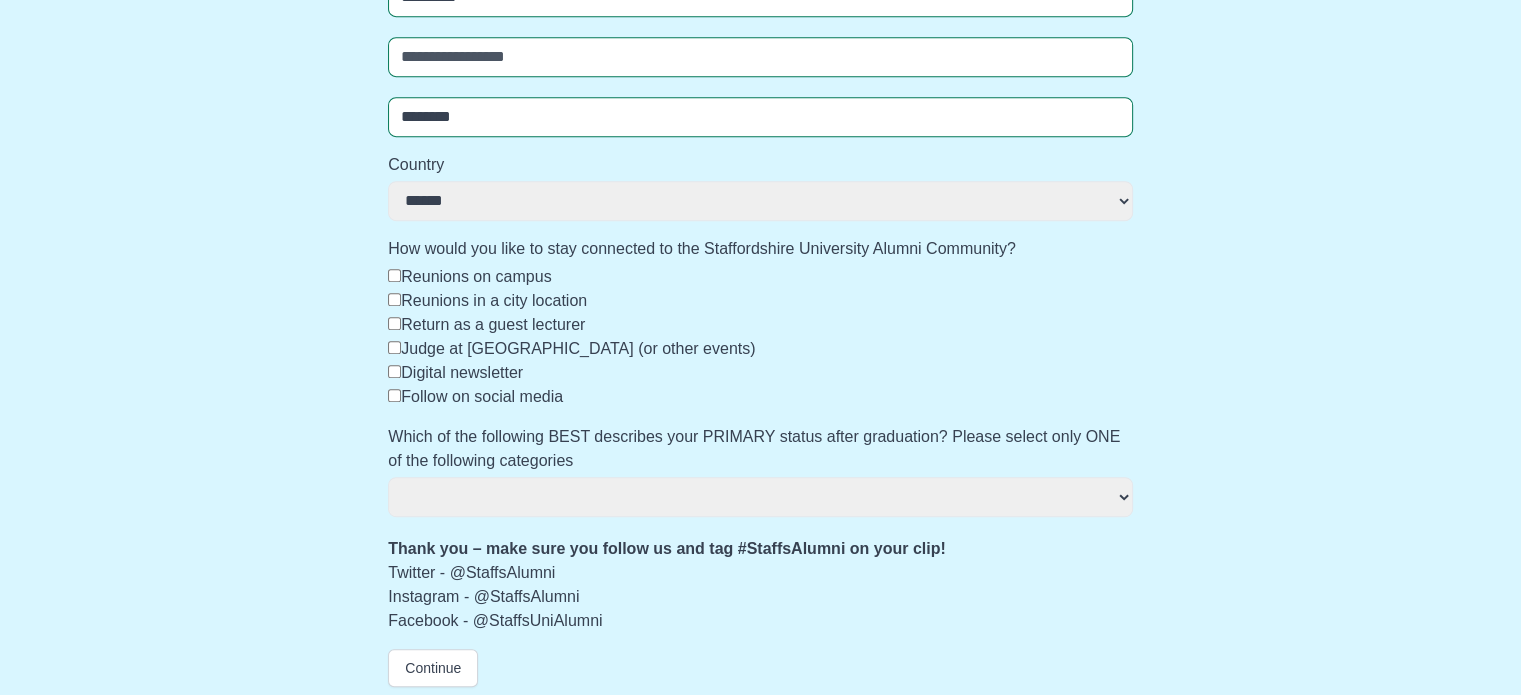 click on "**********" at bounding box center (760, 201) 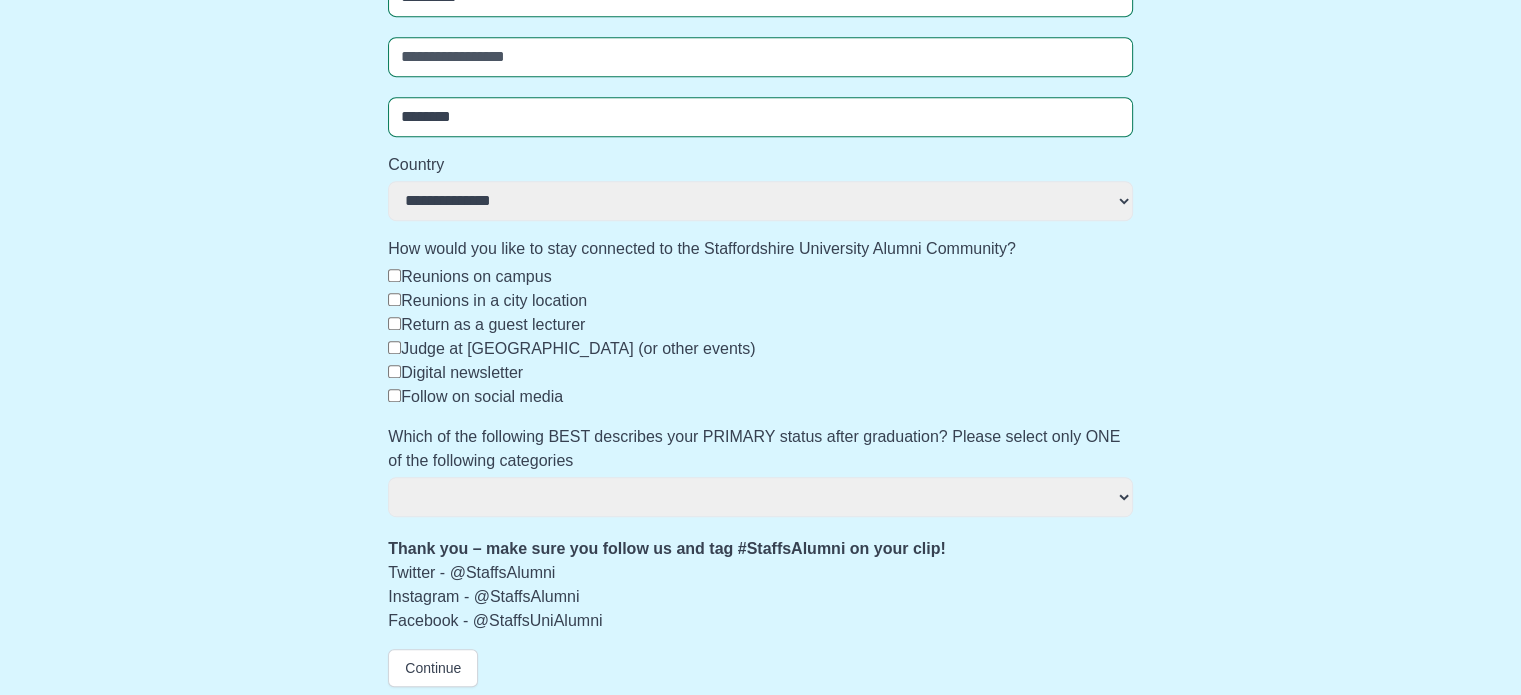 click on "**********" at bounding box center [760, 201] 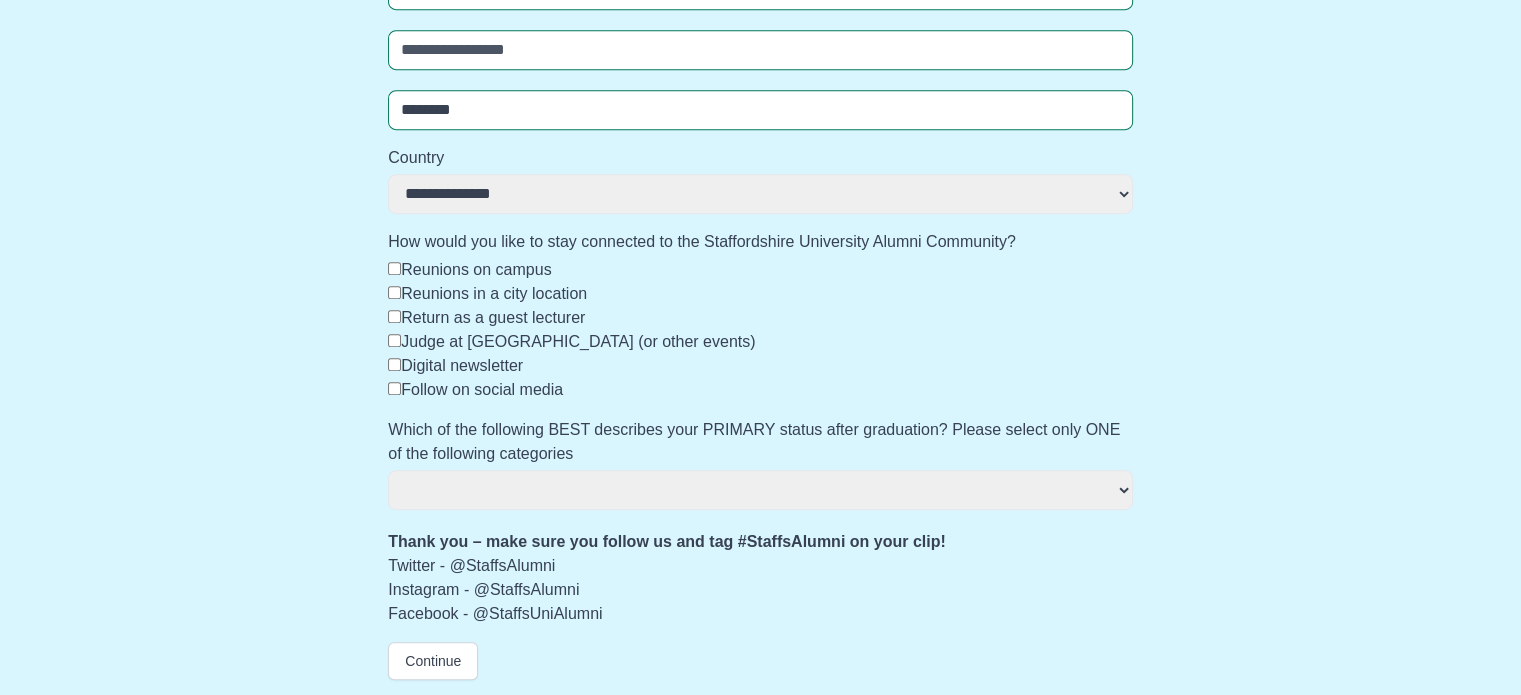 click on "**********" at bounding box center [760, -77] 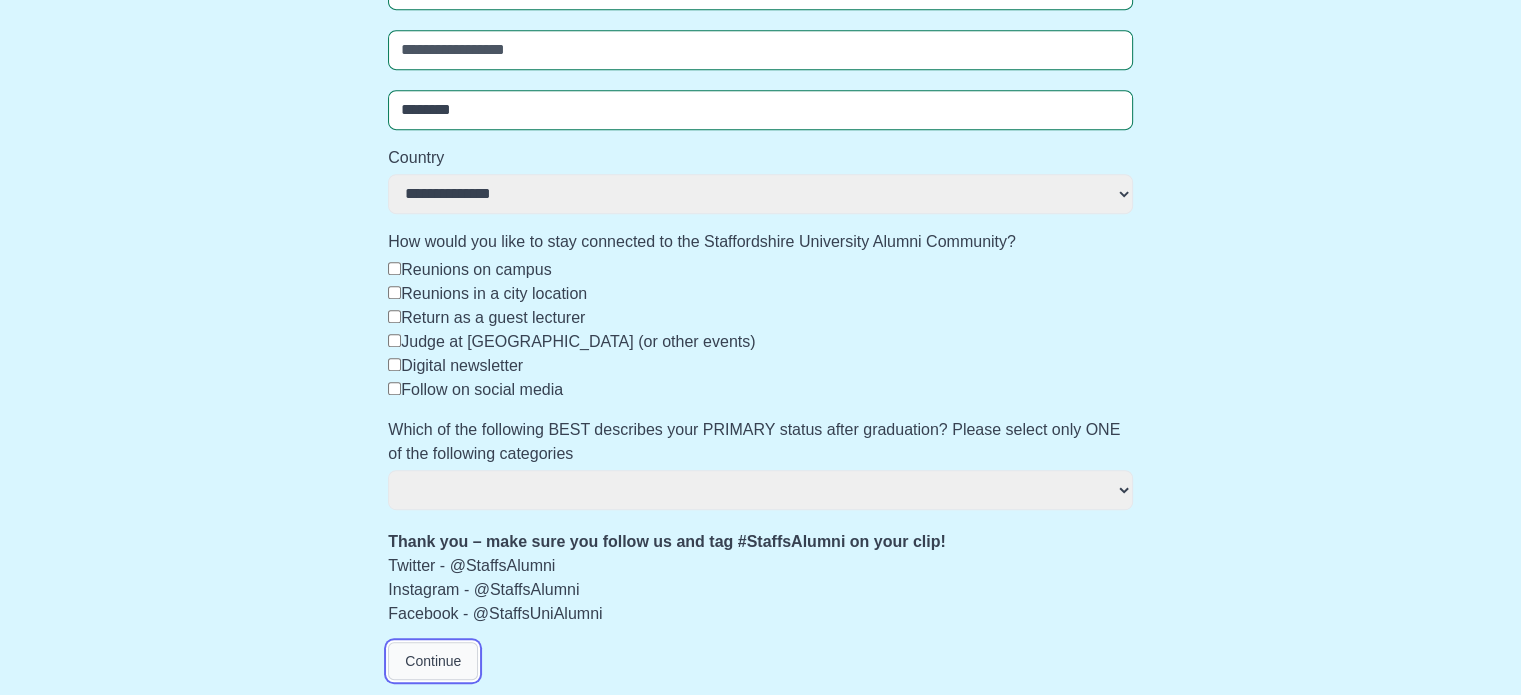 click on "Continue" at bounding box center (433, 661) 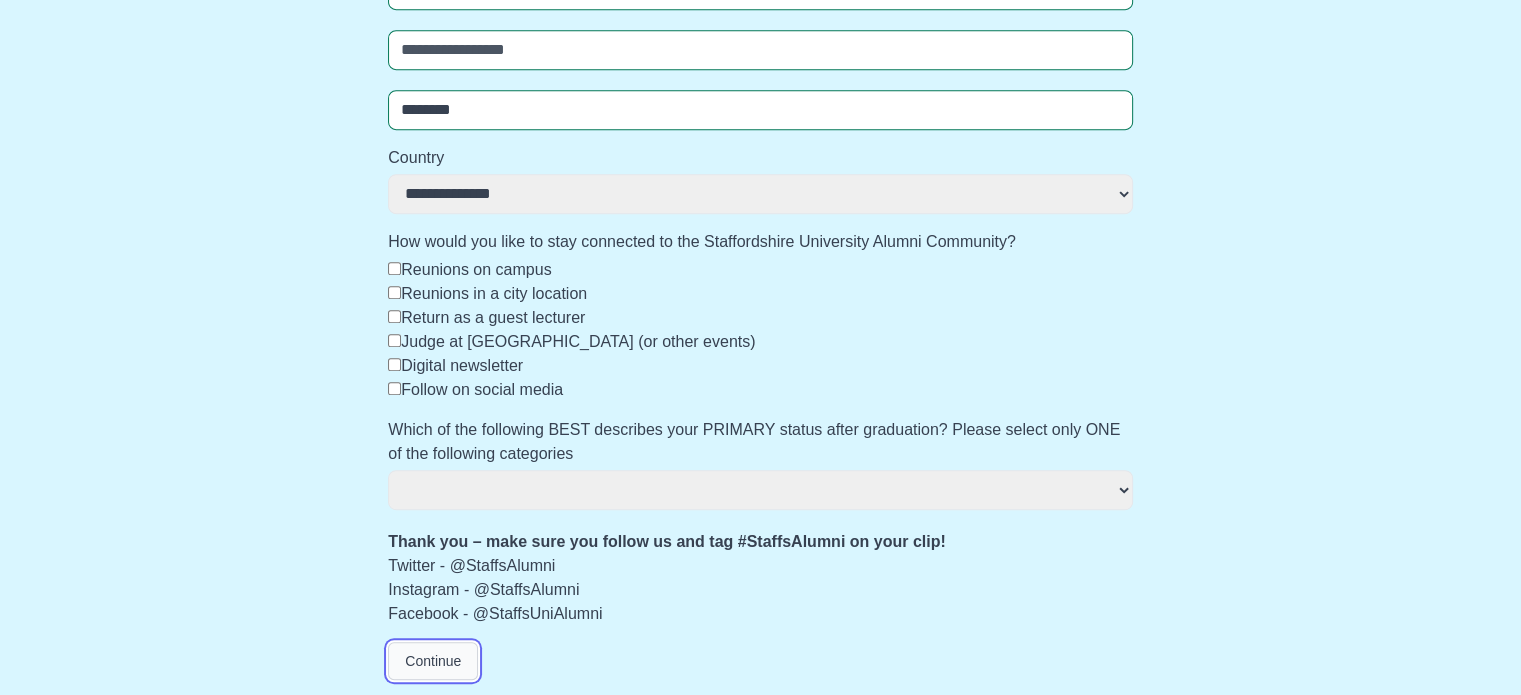 click on "Continue" at bounding box center (433, 661) 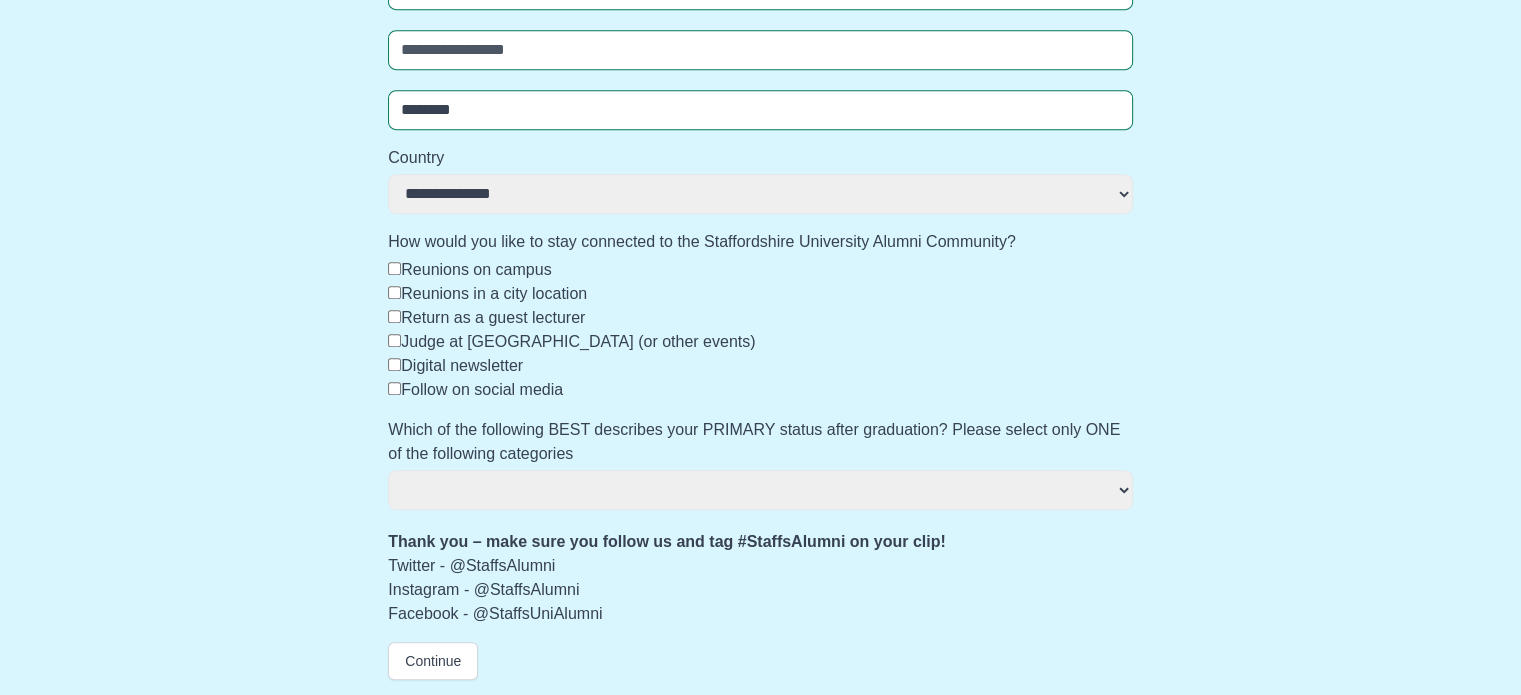 click on "Judge at [GEOGRAPHIC_DATA] (or other events)" at bounding box center (760, 342) 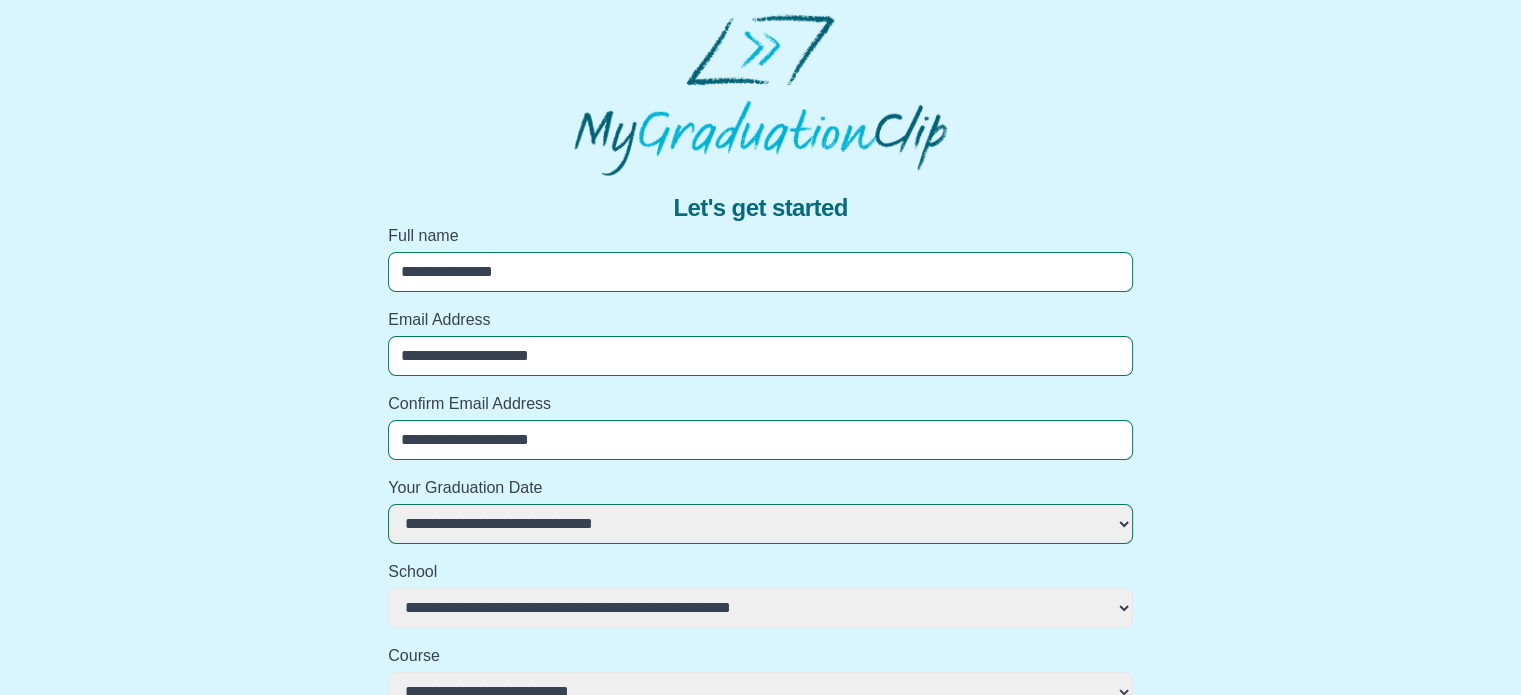 scroll, scrollTop: 0, scrollLeft: 0, axis: both 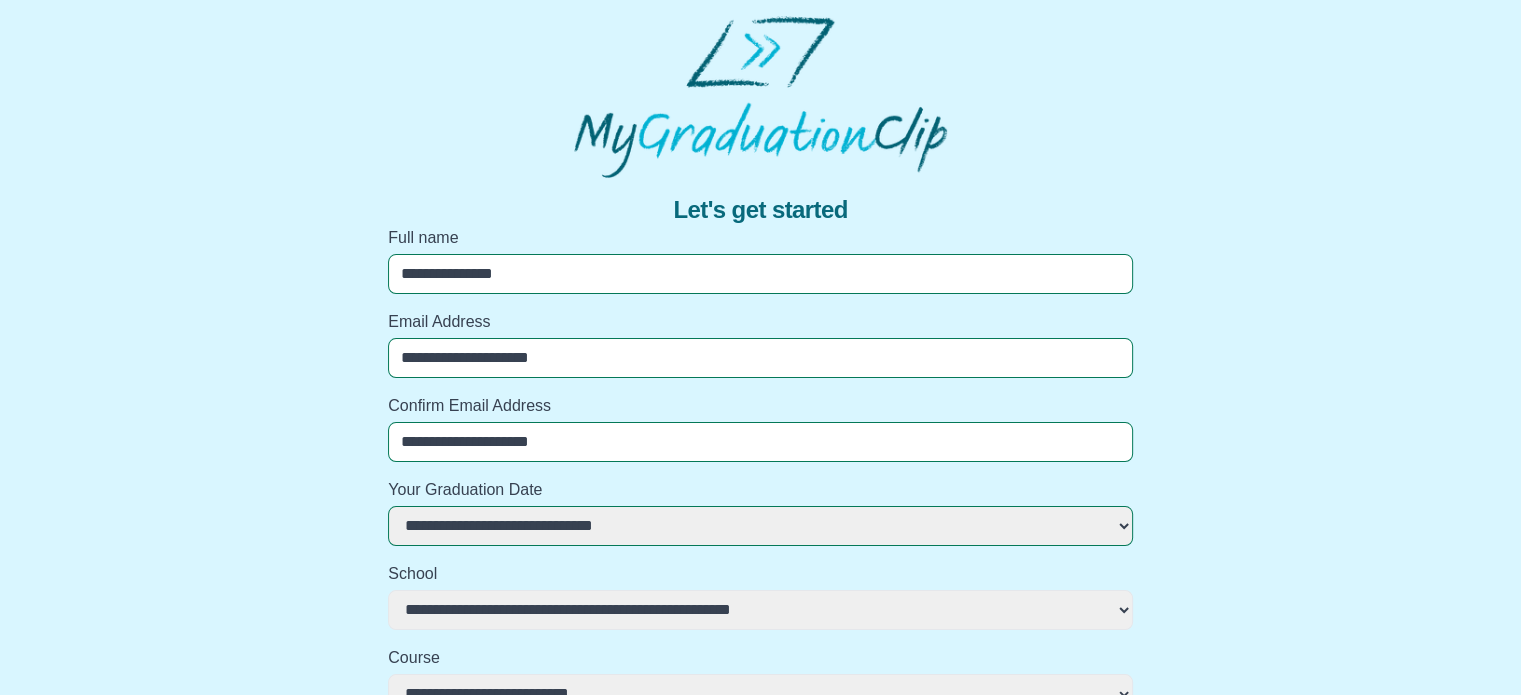 click on "**********" at bounding box center (760, 935) 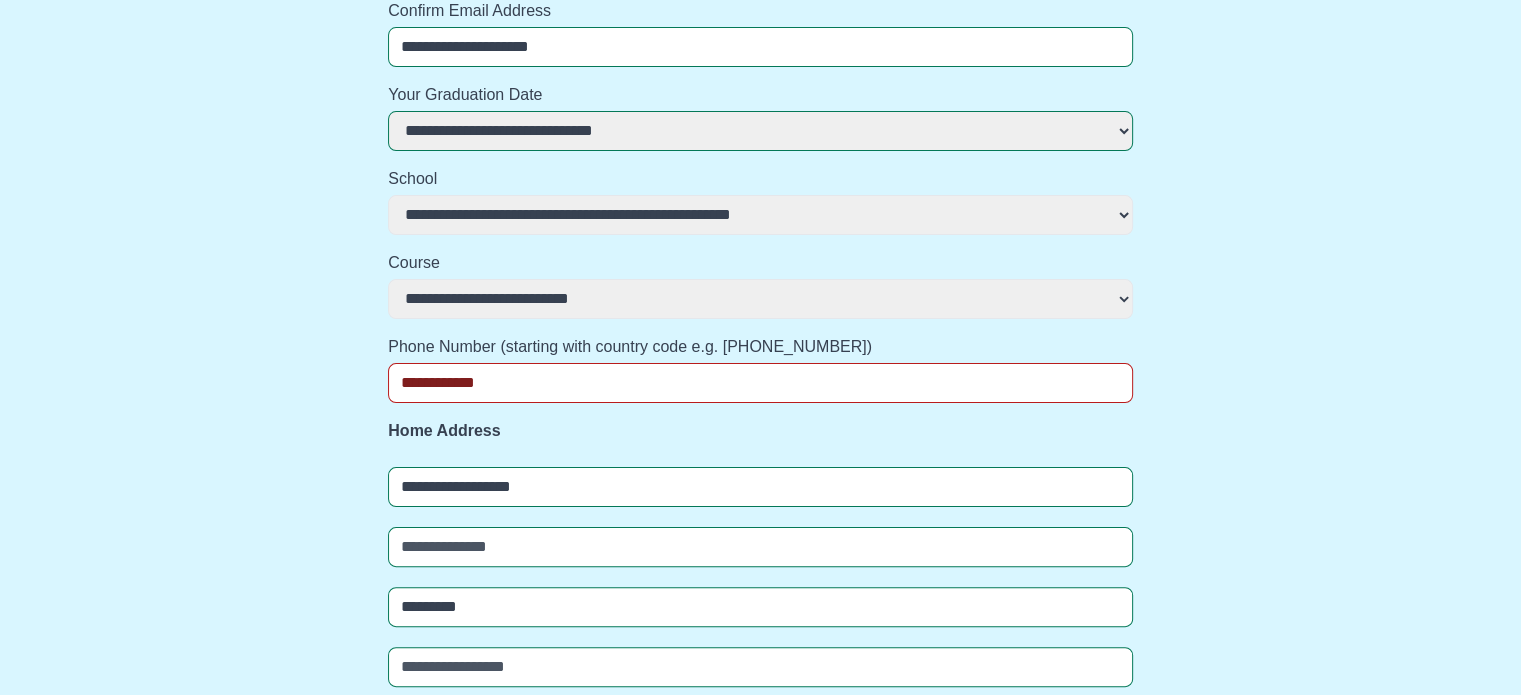 scroll, scrollTop: 400, scrollLeft: 0, axis: vertical 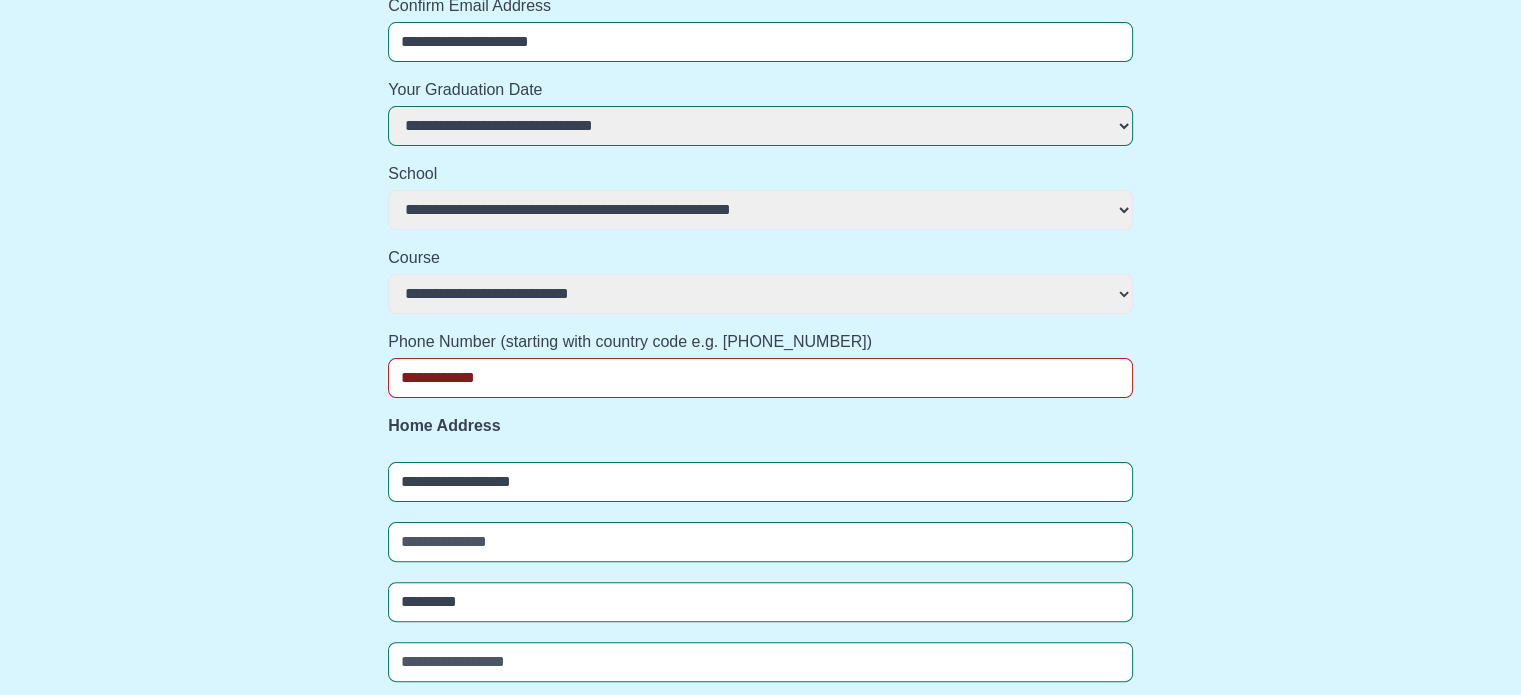 click on "**********" at bounding box center [760, 294] 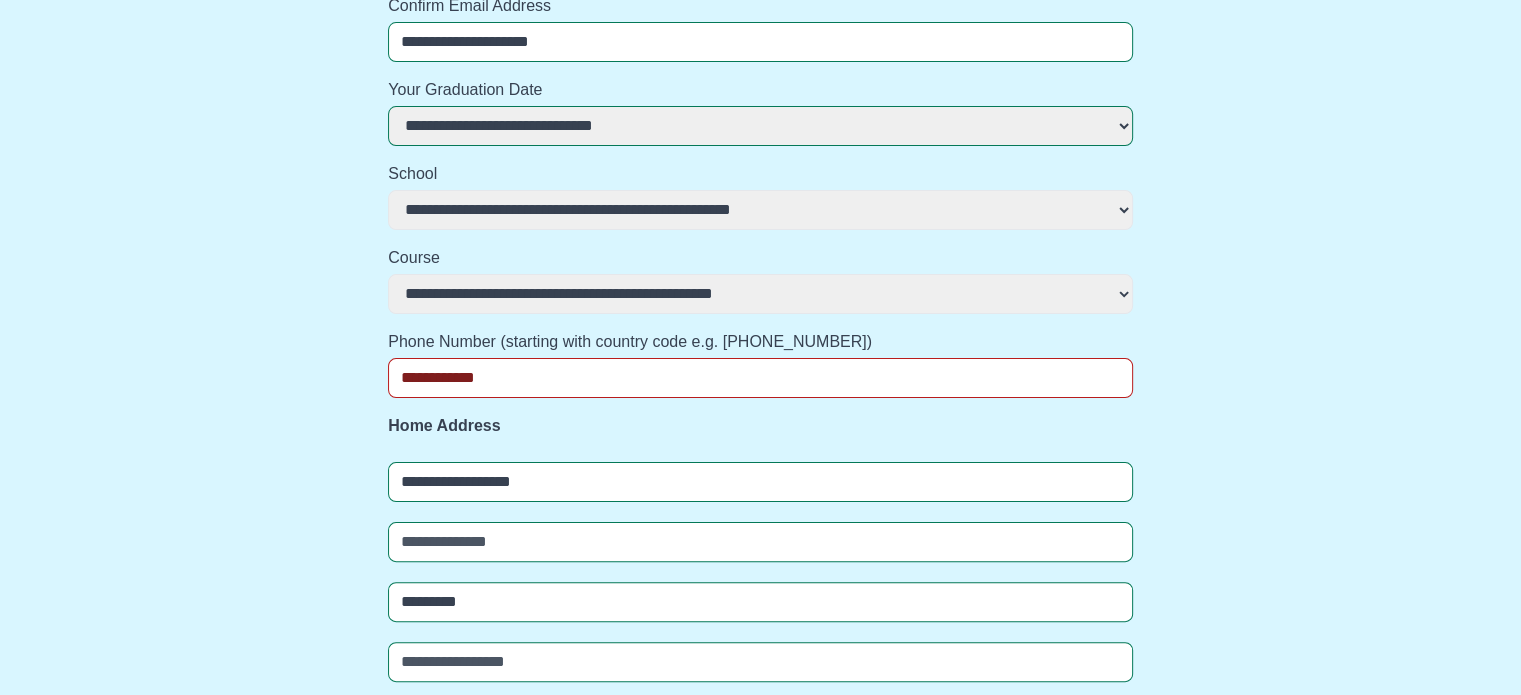 click on "**********" at bounding box center (760, 294) 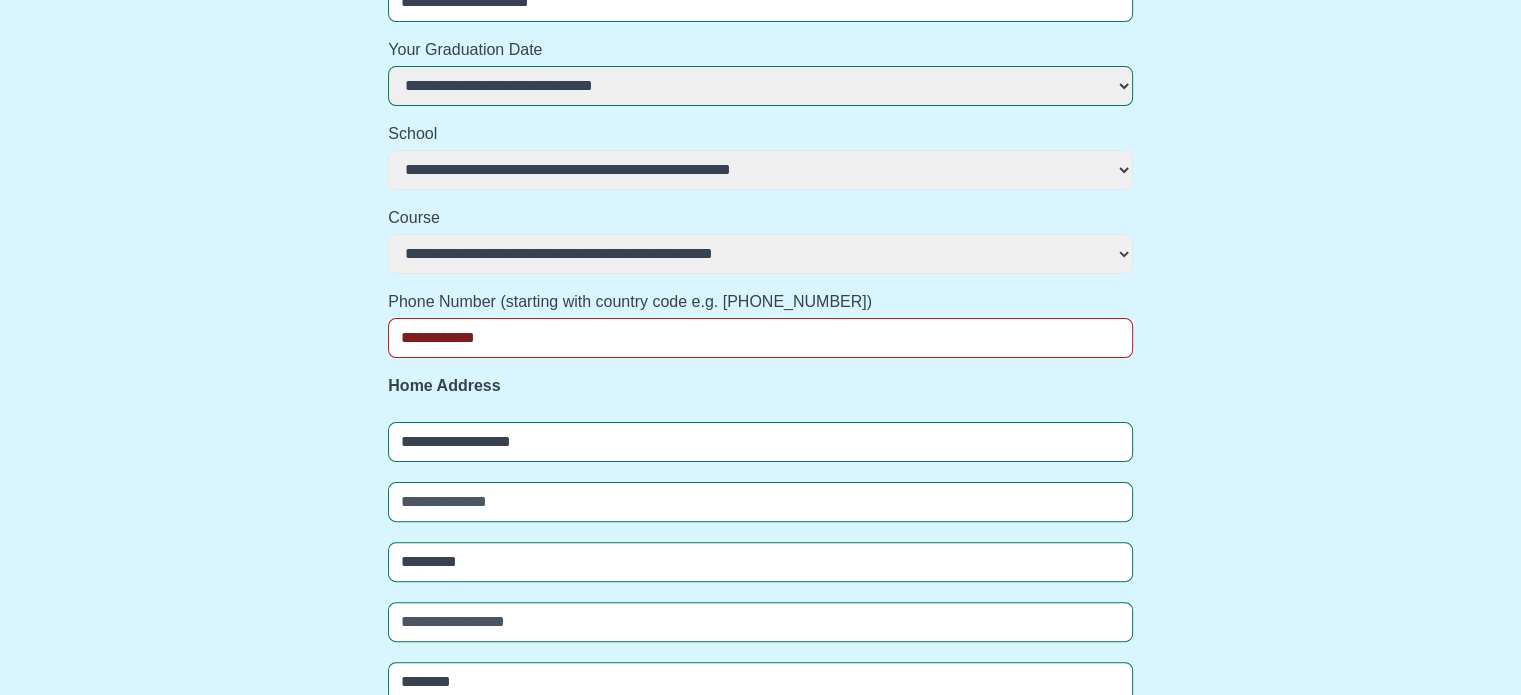 click on "**********" at bounding box center [760, 338] 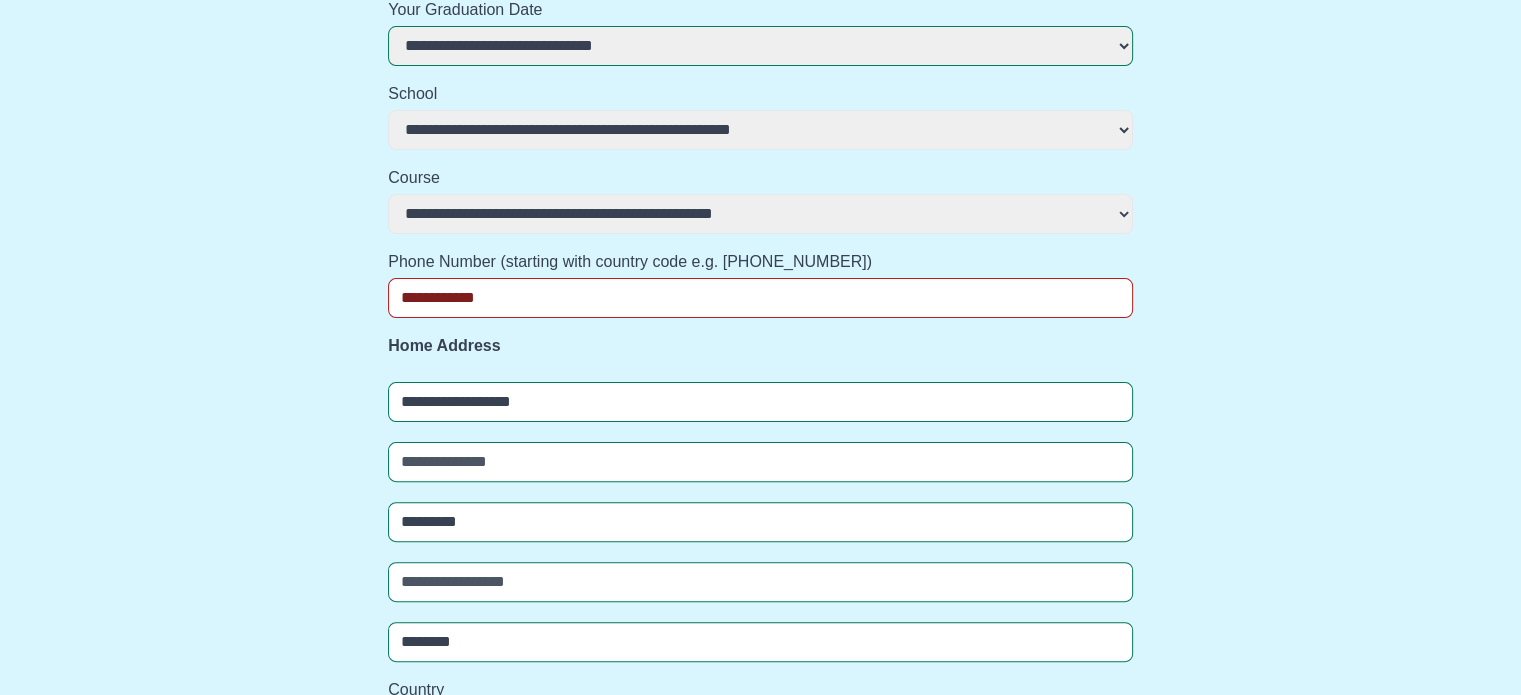 click on "**********" at bounding box center [760, 298] 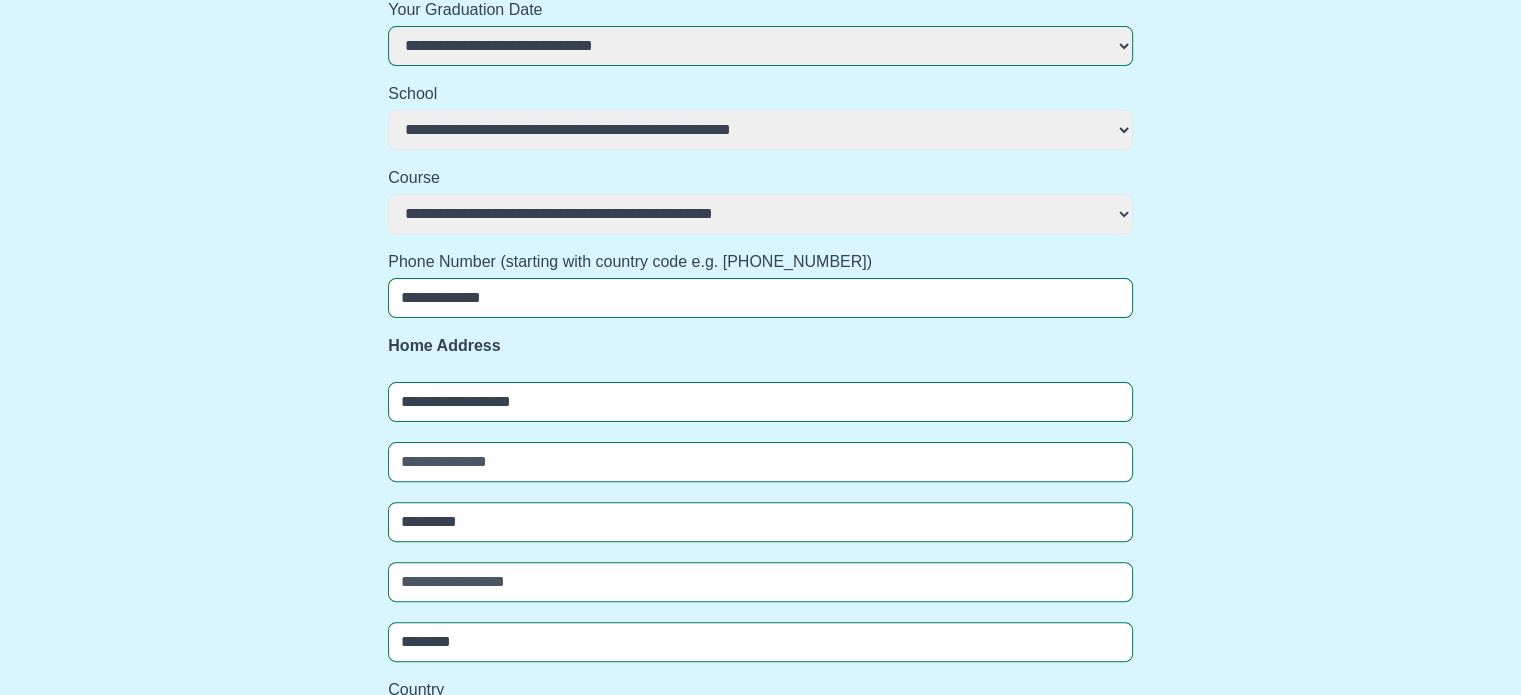click on "**********" at bounding box center [760, 455] 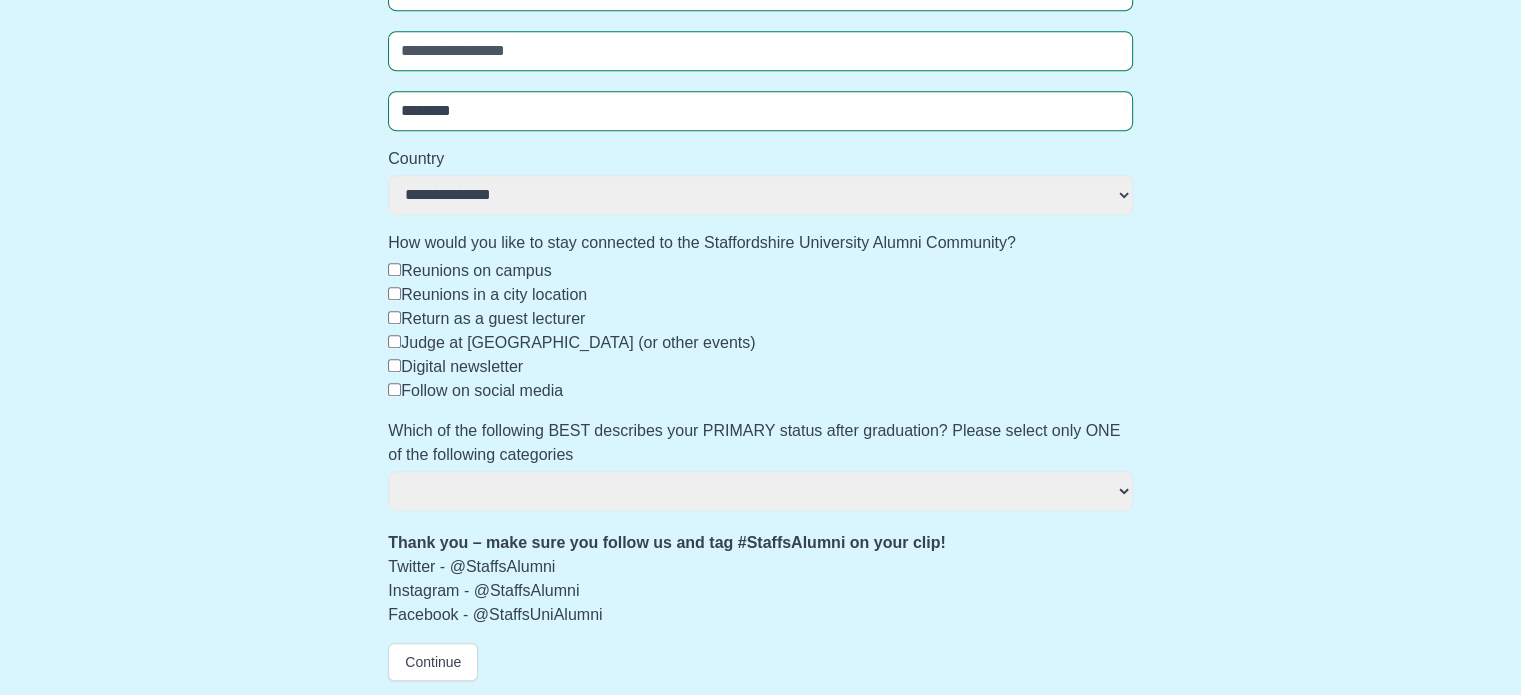 scroll, scrollTop: 1012, scrollLeft: 0, axis: vertical 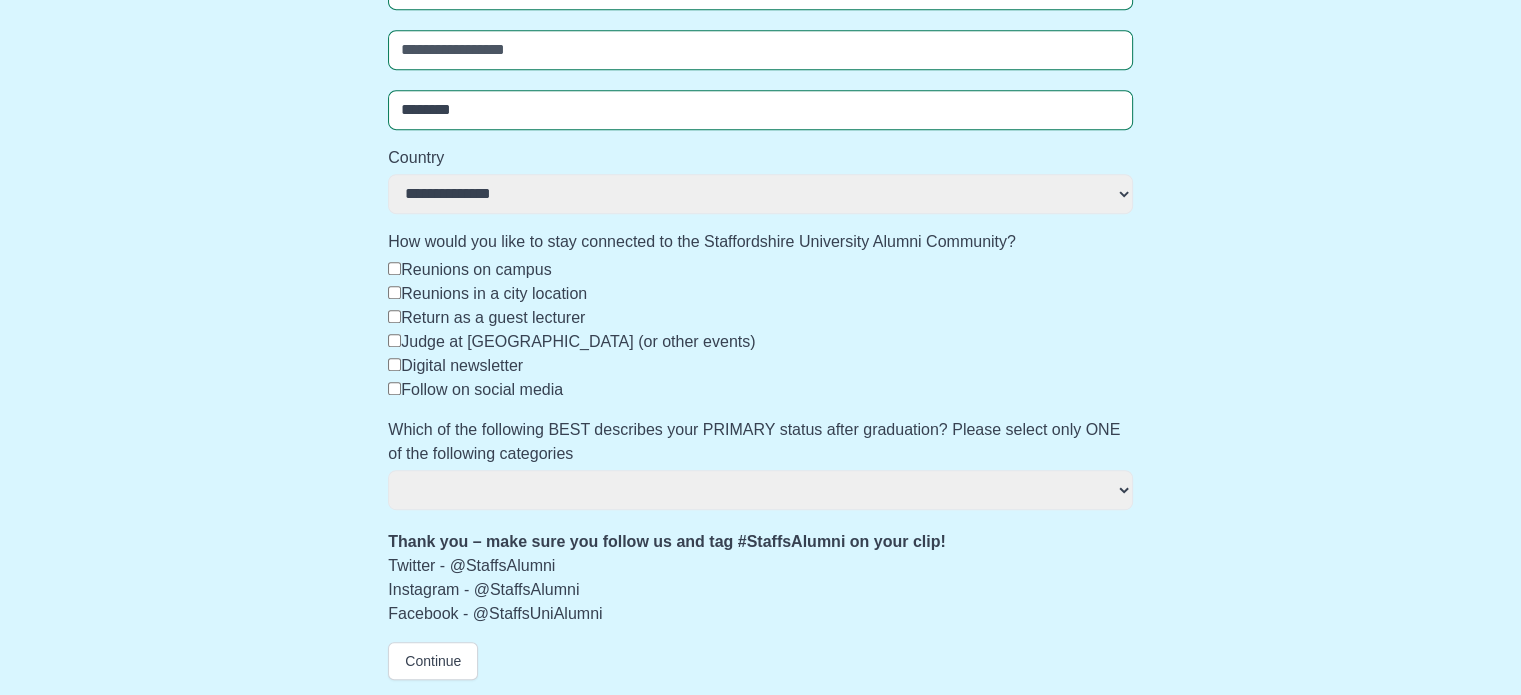 click on "Digital newsletter" at bounding box center [462, 365] 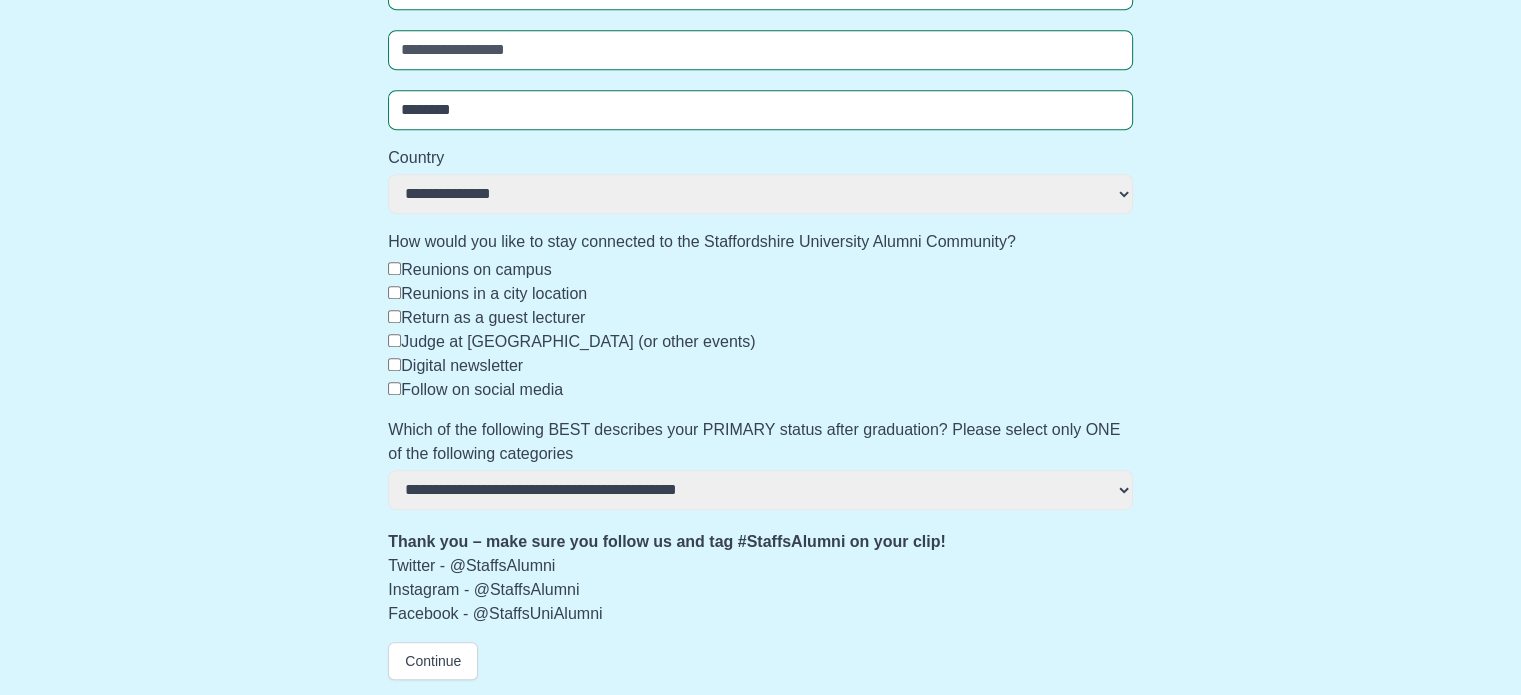 click on "**********" at bounding box center [760, 490] 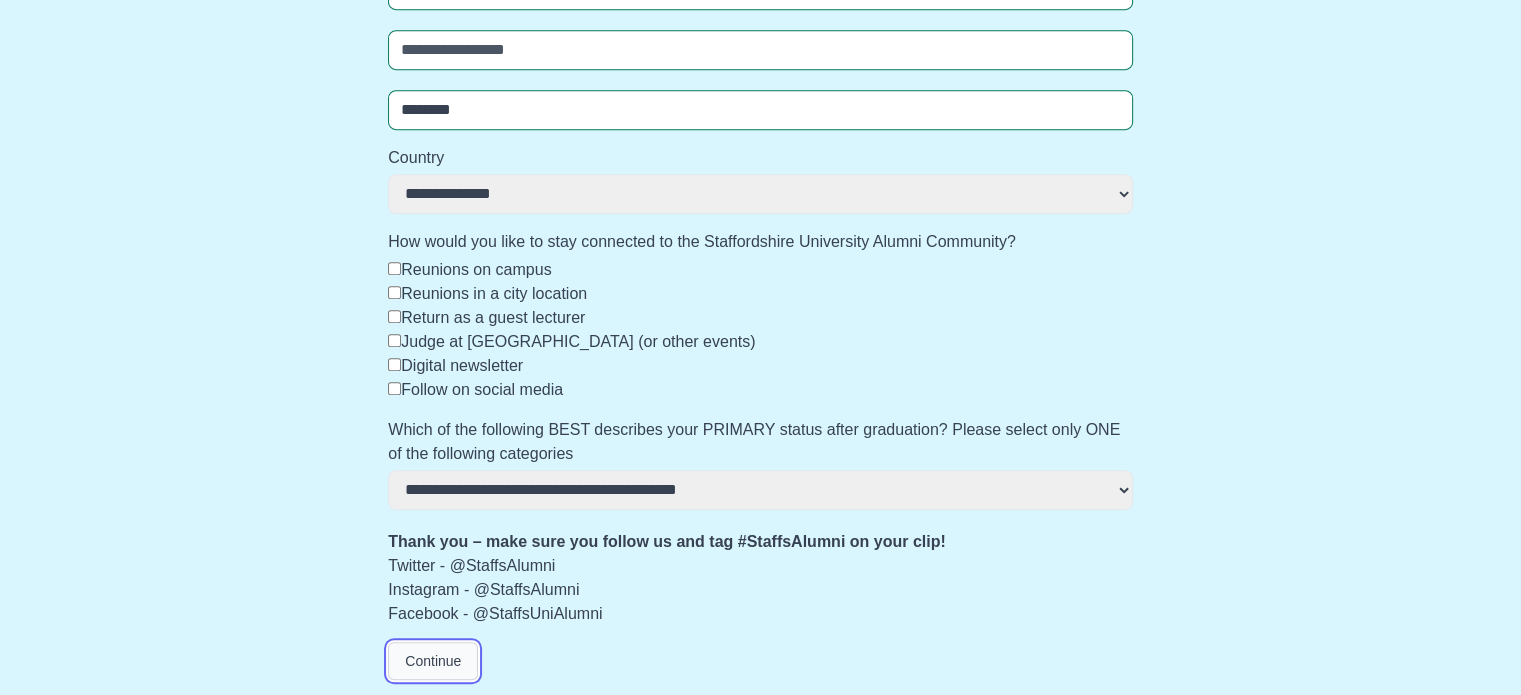 click on "Continue" at bounding box center (433, 661) 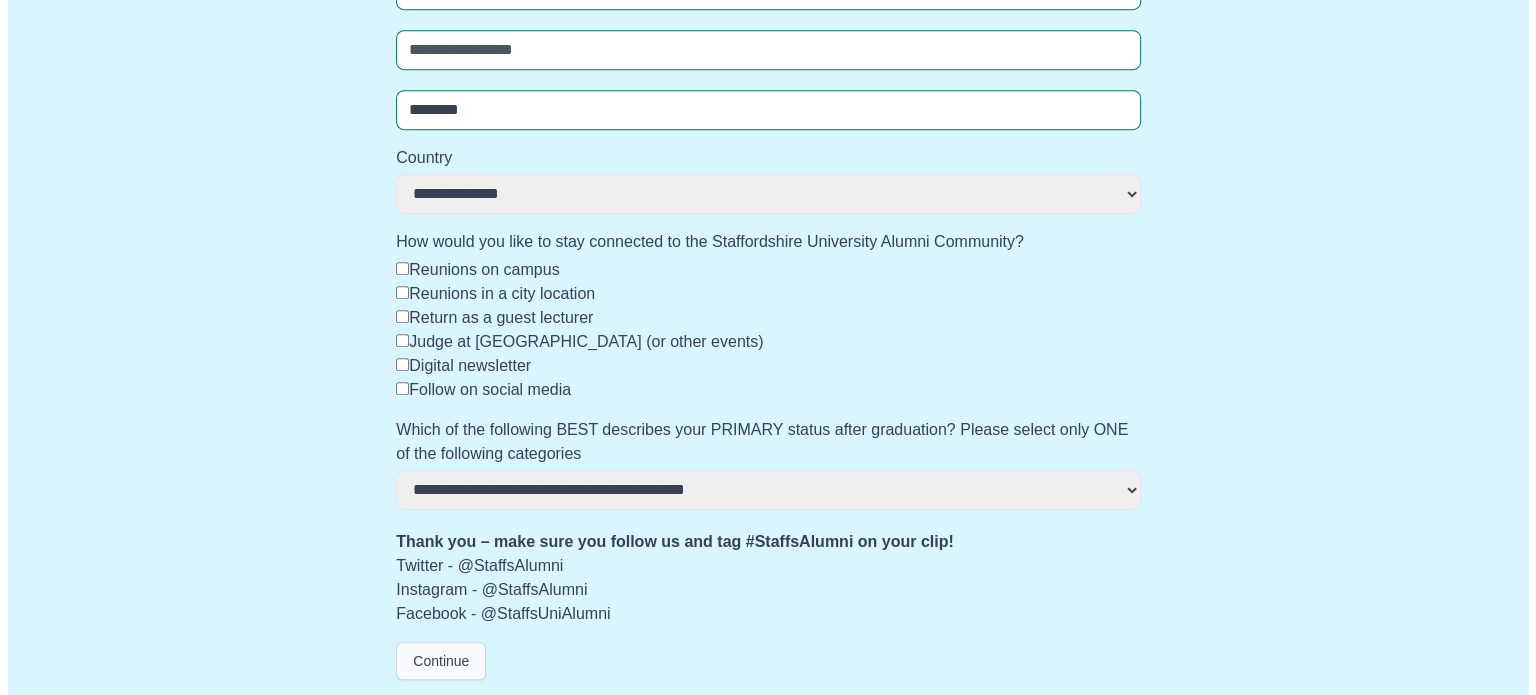 scroll, scrollTop: 0, scrollLeft: 0, axis: both 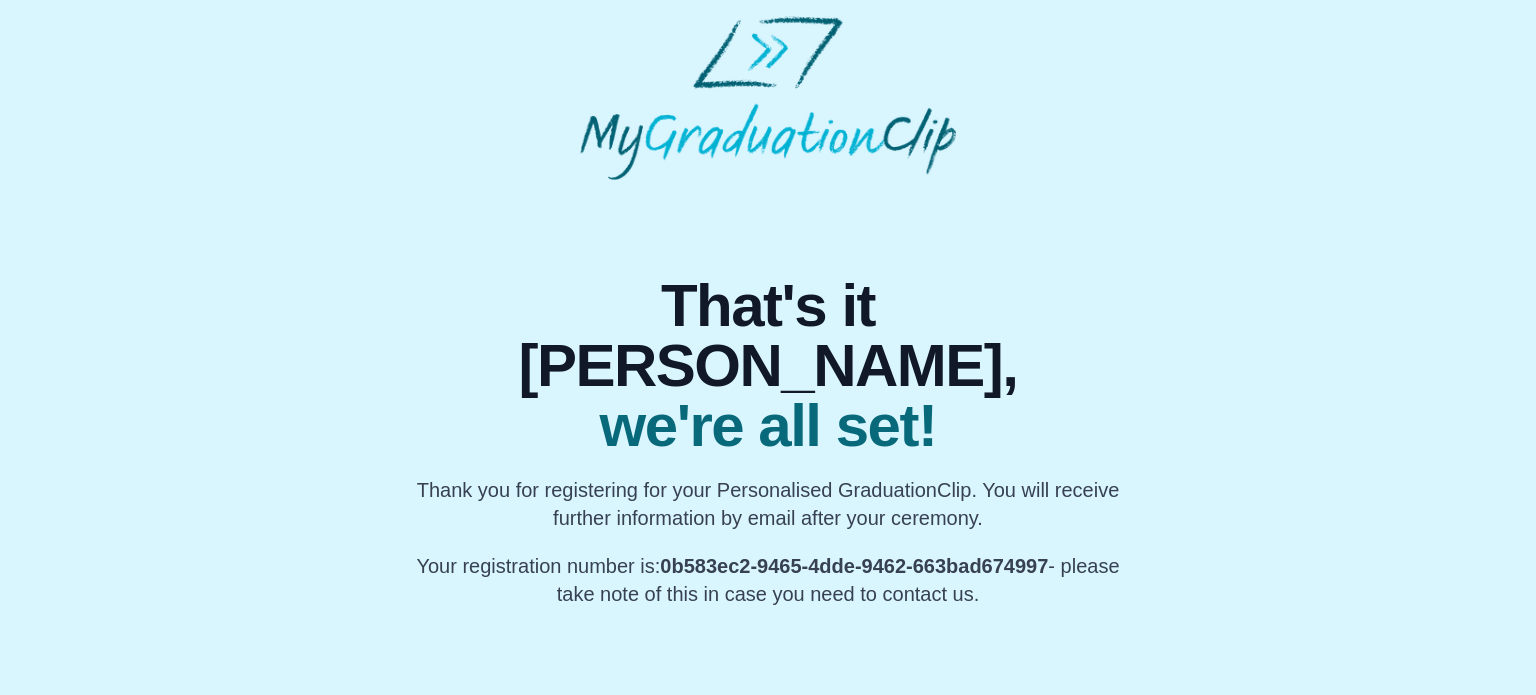 click on "That's it [PERSON_NAME], we're all set!  Thank you for registering for your Personalised GraduationClip. You will receive further information by email after your ceremony.   Your registration number is:  0b583ec2-9465-4dde-9462-663bad674997  - please take note of this in case you need to contact us." at bounding box center (768, 312) 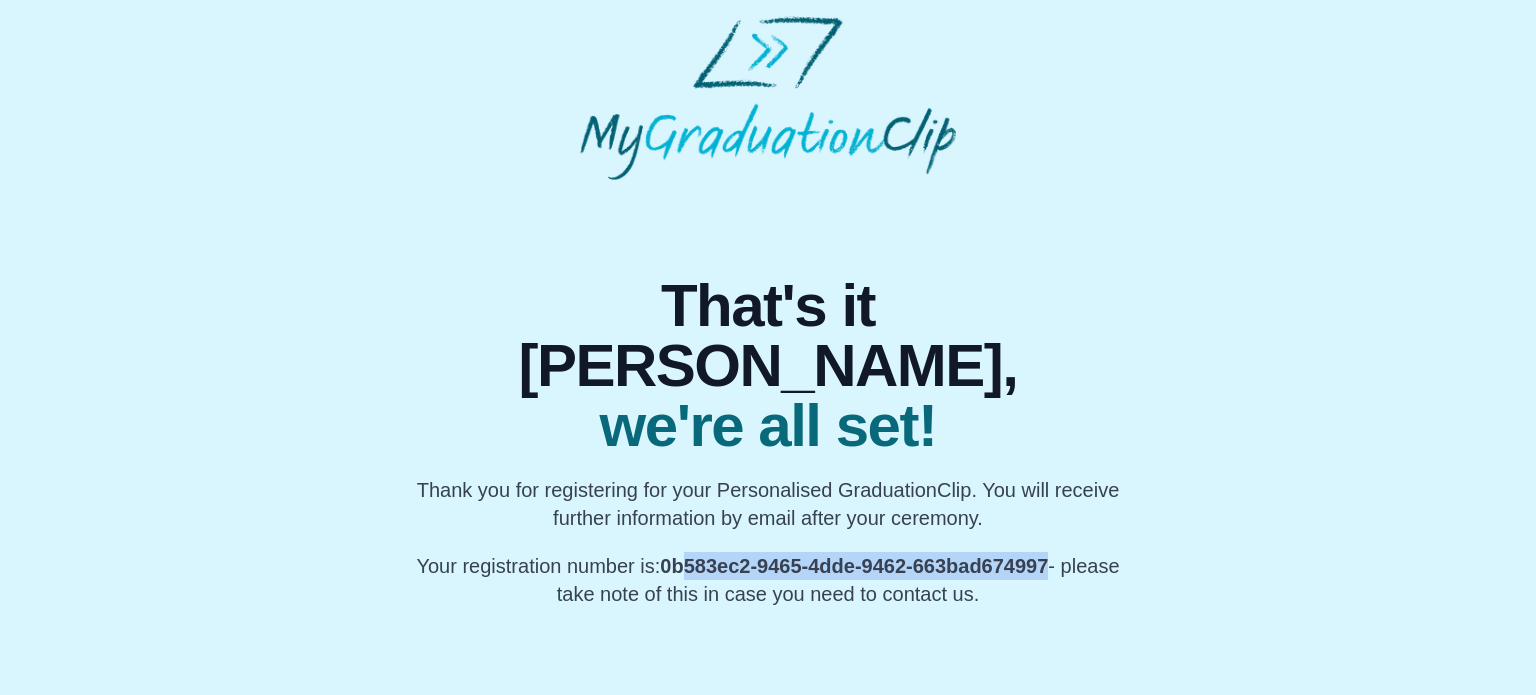 drag, startPoint x: 1047, startPoint y: 499, endPoint x: 684, endPoint y: 493, distance: 363.0496 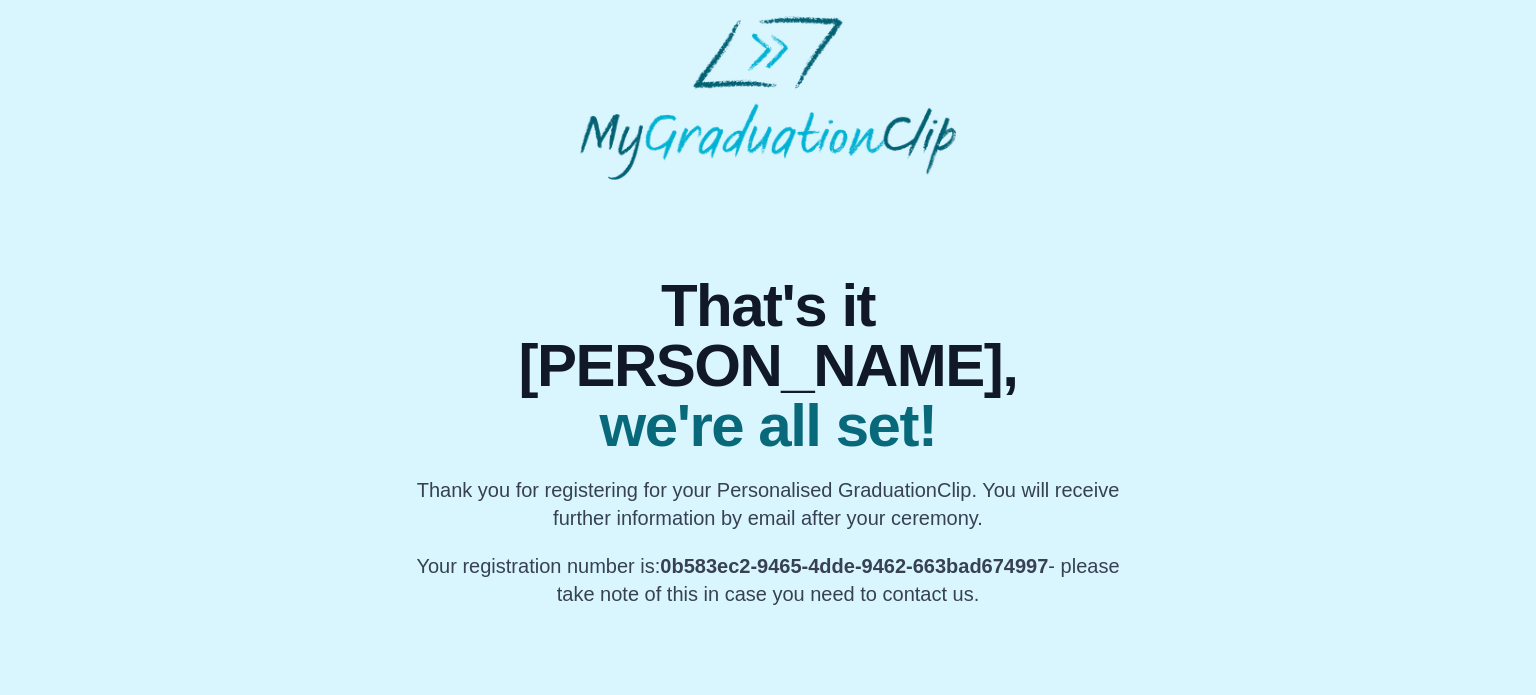 click on "That's it [PERSON_NAME], we're all set!  Thank you for registering for your Personalised GraduationClip. You will receive further information by email after your ceremony.   Your registration number is:  0b583ec2-9465-4dde-9462-663bad674997  - please take note of this in case you need to contact us." at bounding box center [768, 394] 